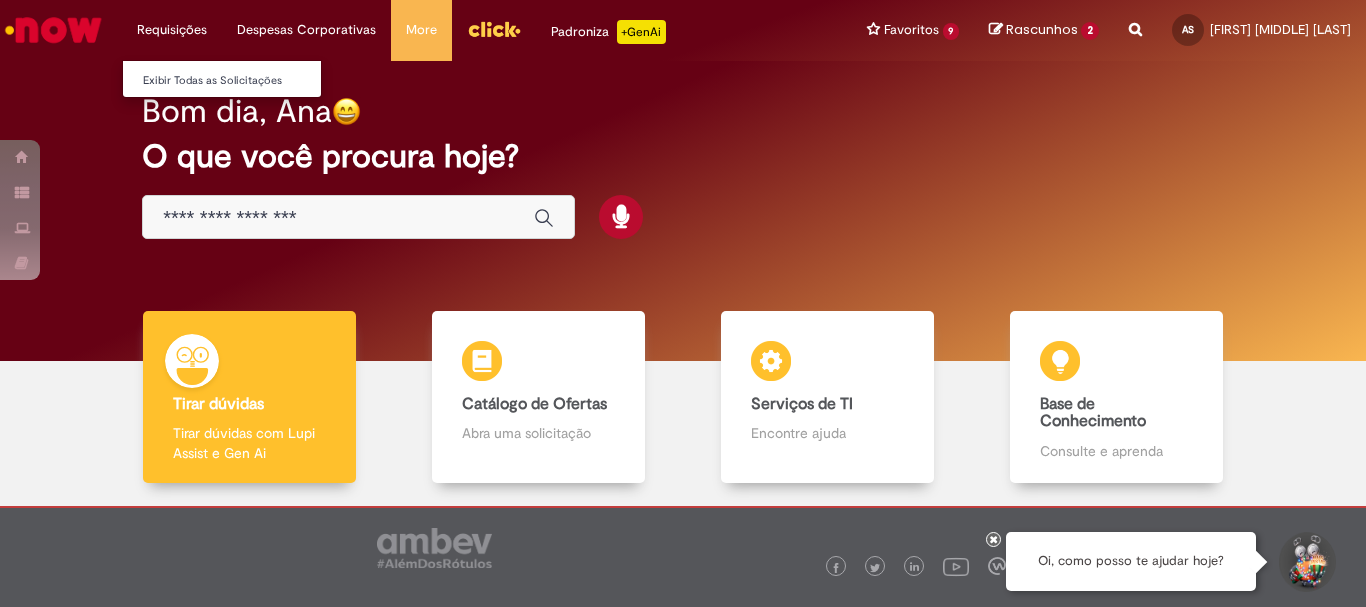 scroll, scrollTop: 0, scrollLeft: 0, axis: both 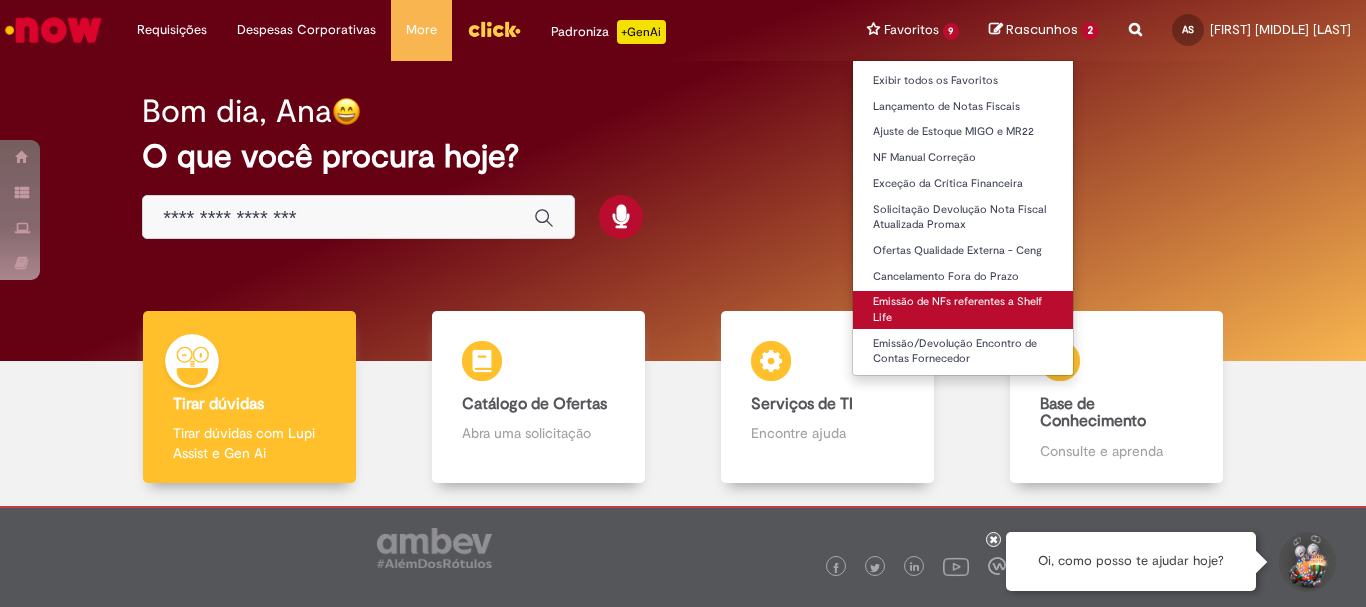 click on "Emissão de NFs referentes a Shelf Life" at bounding box center [963, 309] 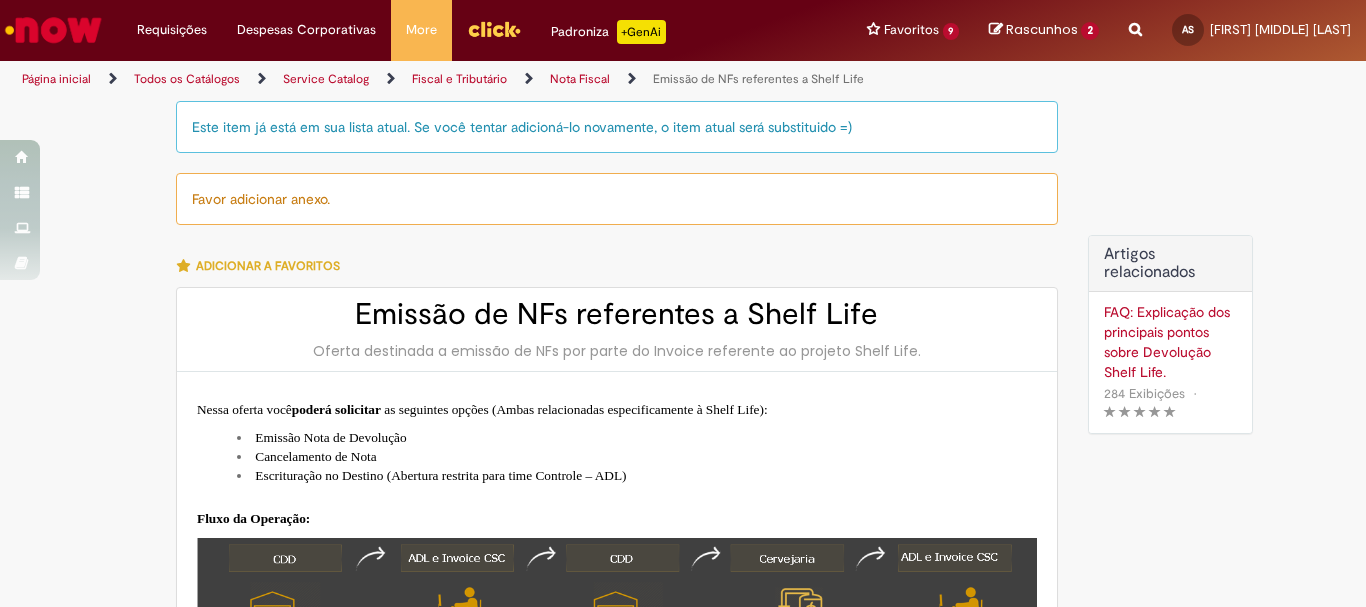 type on "********" 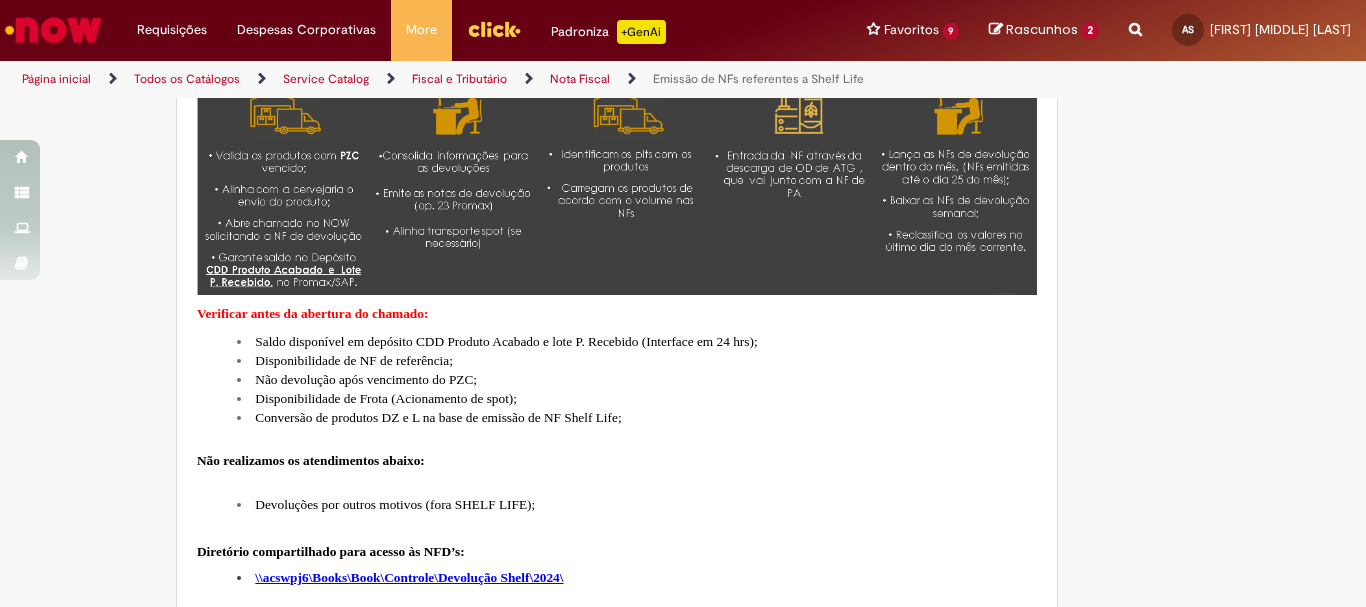 scroll, scrollTop: 900, scrollLeft: 0, axis: vertical 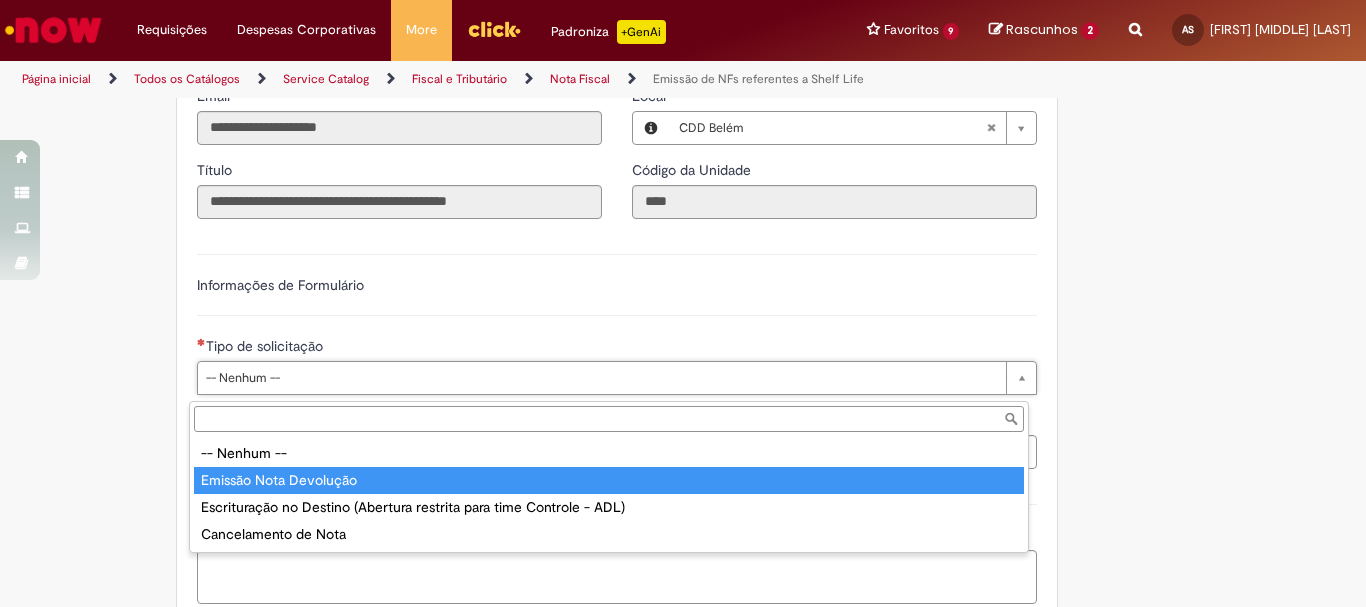 type on "**********" 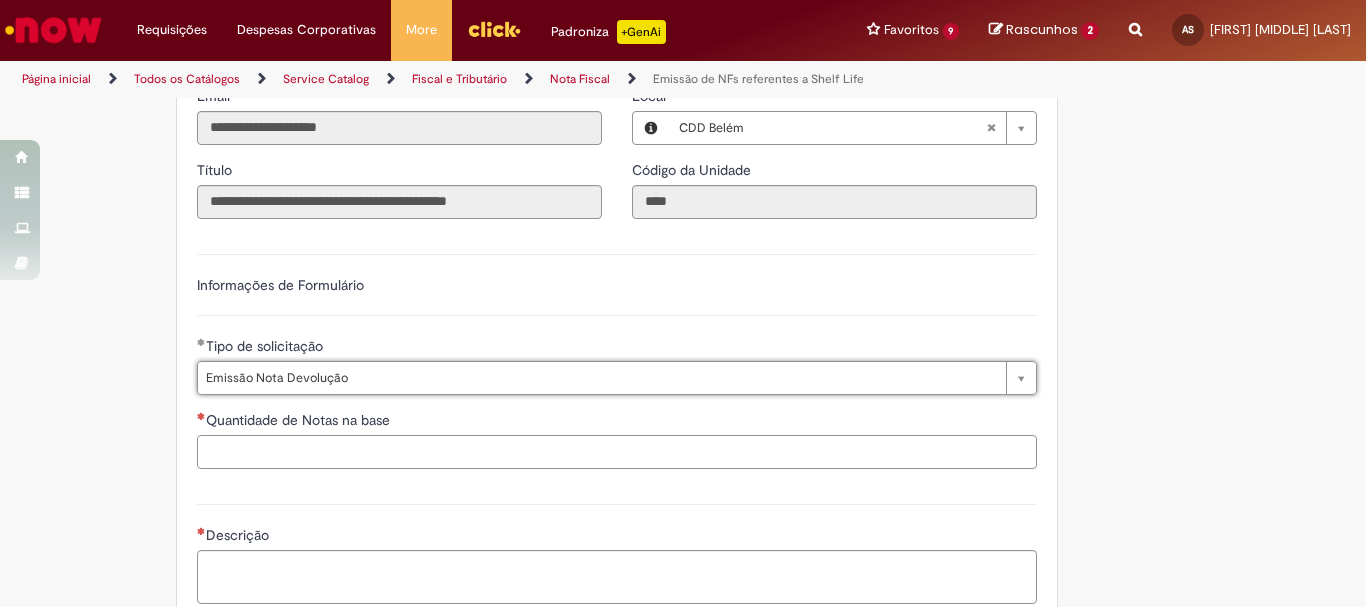 click on "Quantidade de Notas na base" at bounding box center (617, 452) 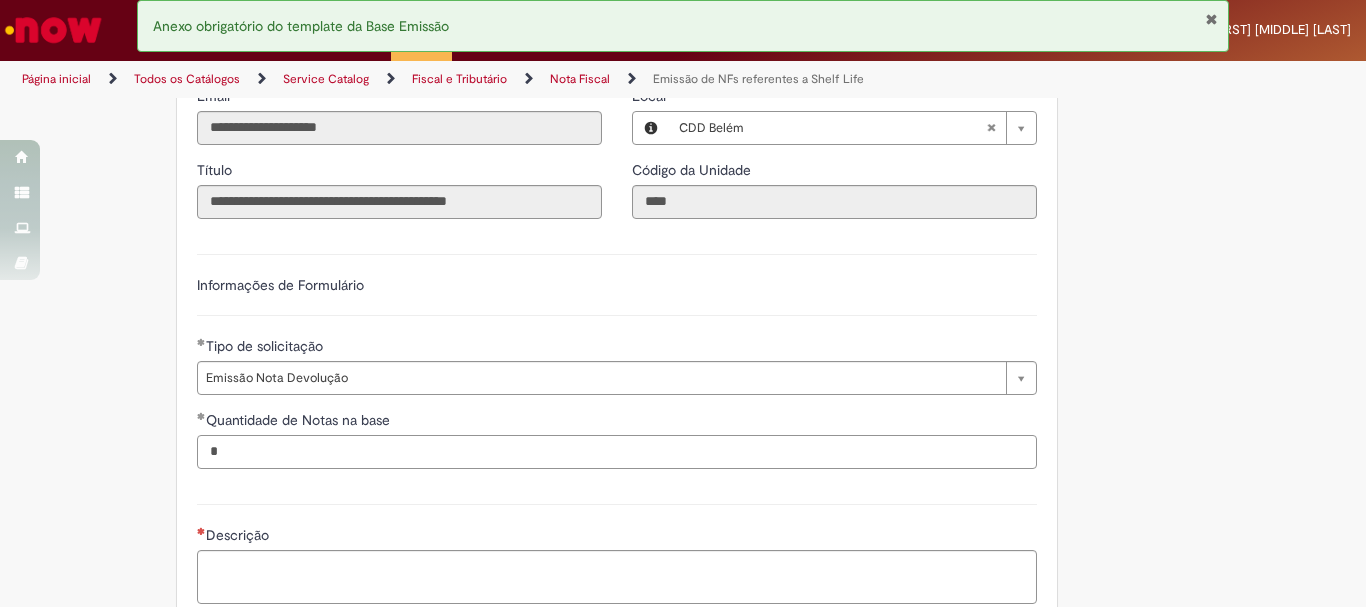 type on "*" 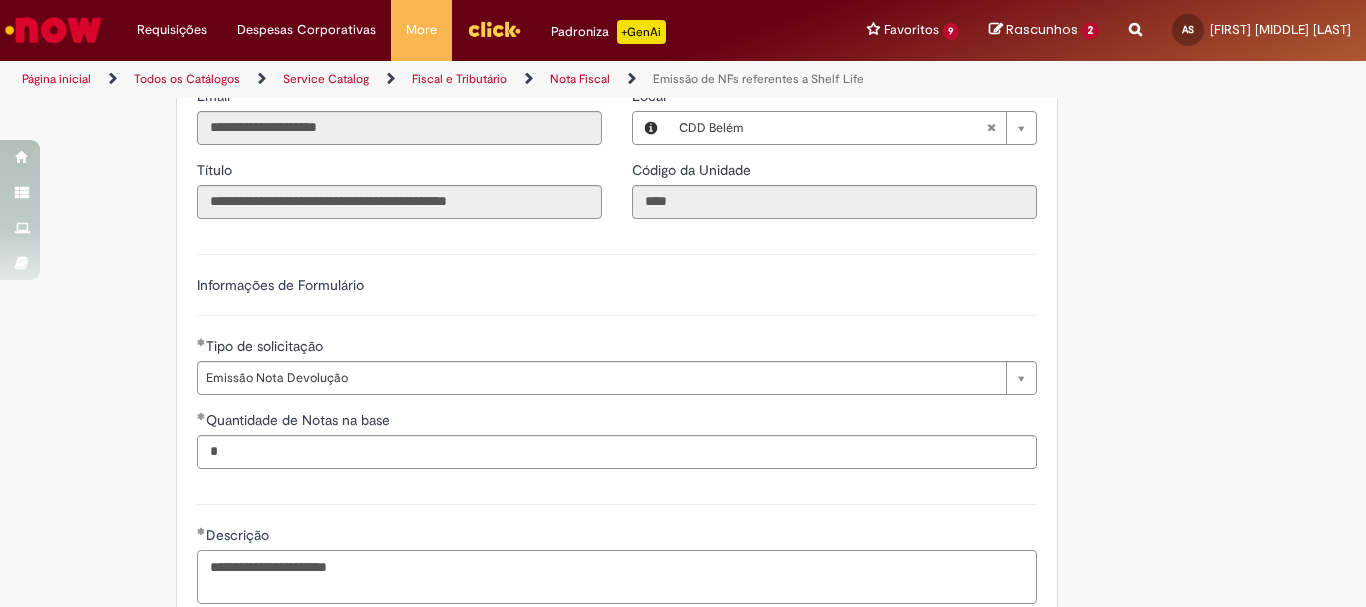 type on "**********" 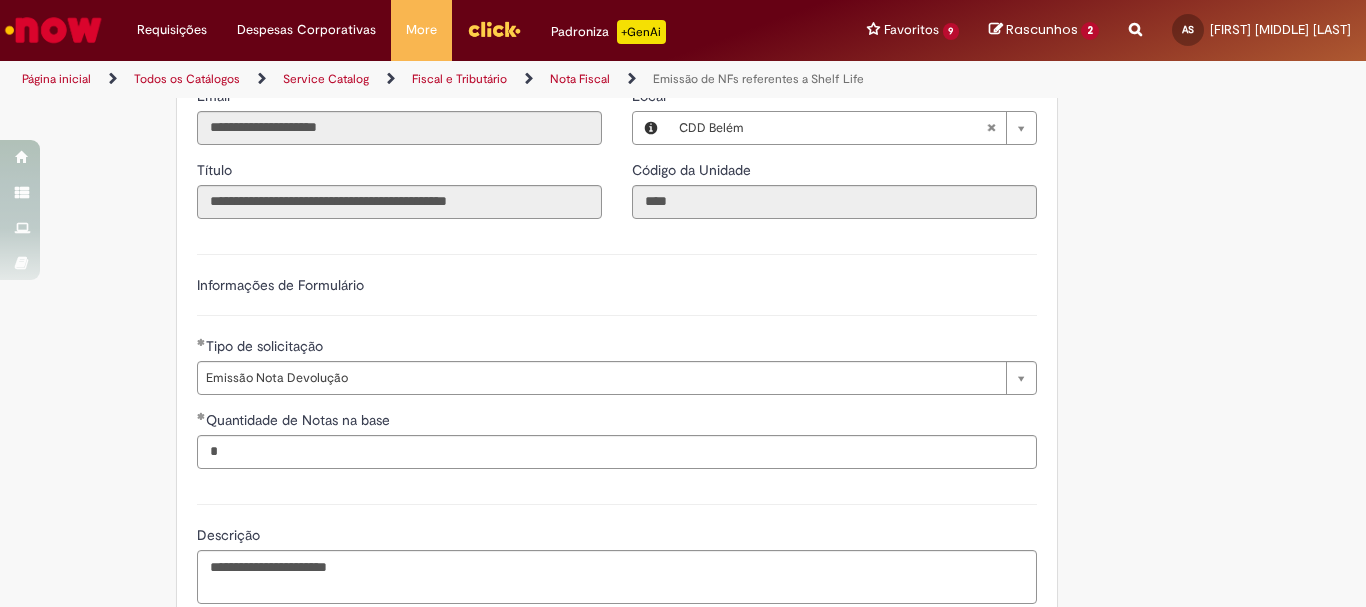 click on "Este item já está em sua lista atual. Se você tentar adicioná-lo novamente, o item atual será substituido  =)
Favor adicionar anexo.
Adicionar a Favoritos
Emissão de NFs referentes a Shelf Life
Oferta destinada a emissão de NFs por parte do Invoice referente ao projeto Shelf Life.
Nessa oferta você  poderá solicitar   as seguintes opções (Ambas relacionadas especificamente à Shelf Life):
Emissão Nota de Devolução
Cancelamento de Nota
Escrituração no Destino (Abertura restrita para time Controle – ADL)
Fluxo da Operação:
Verificar antes da abertura do chamado:
Saldo disponível em depósito CDD Produto Acabado e lote P. Recebido (Interface em 24 hrs);
Disponibilidade de NF de referência;
Não devolução após vencimento do PZC;
Disponibilidade de Frota (Acionamento de spot);
*" at bounding box center (683, -49) 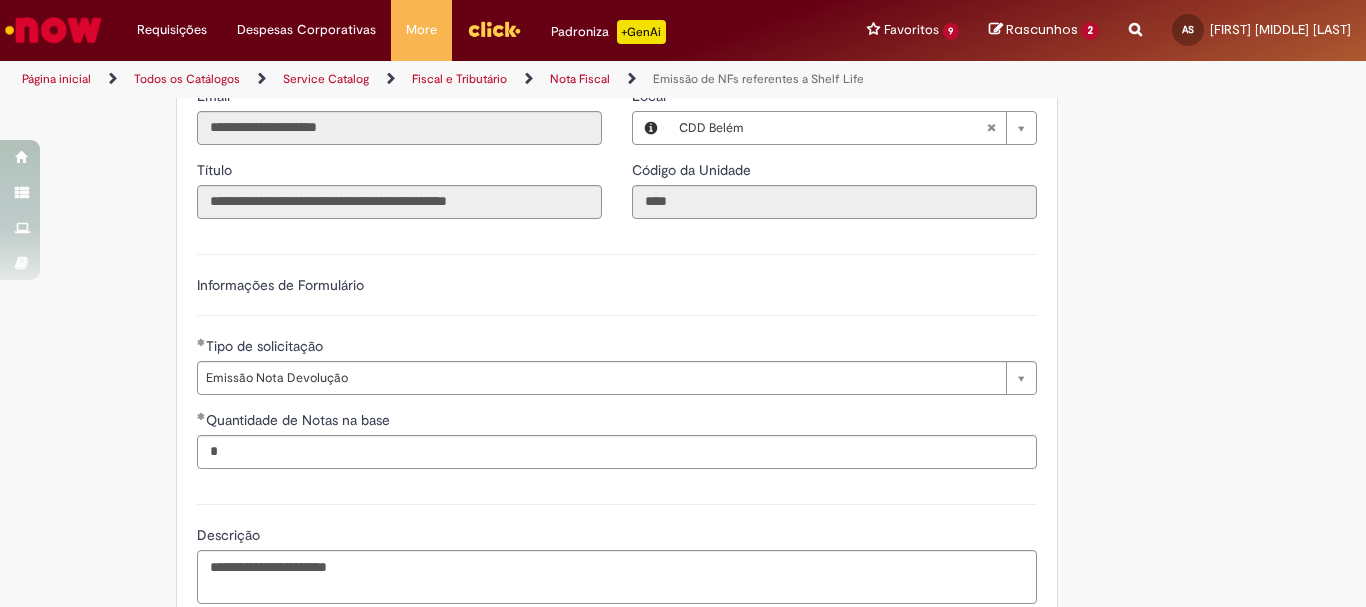 scroll, scrollTop: 1500, scrollLeft: 0, axis: vertical 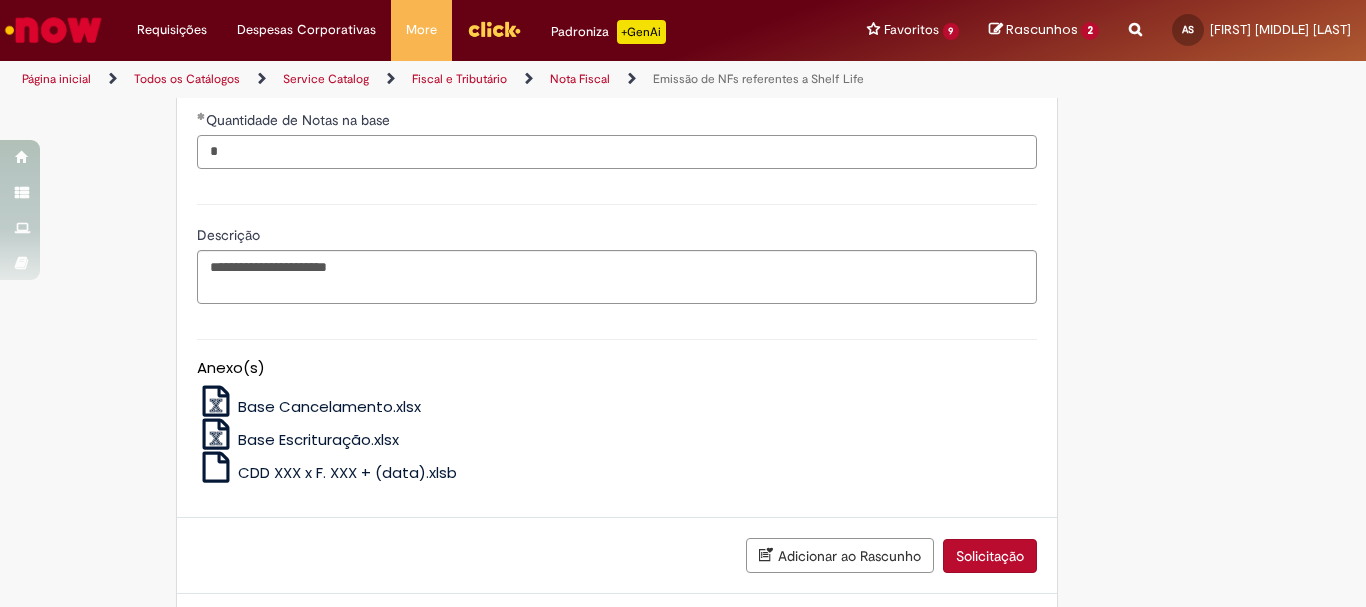 click on "*" at bounding box center (617, 152) 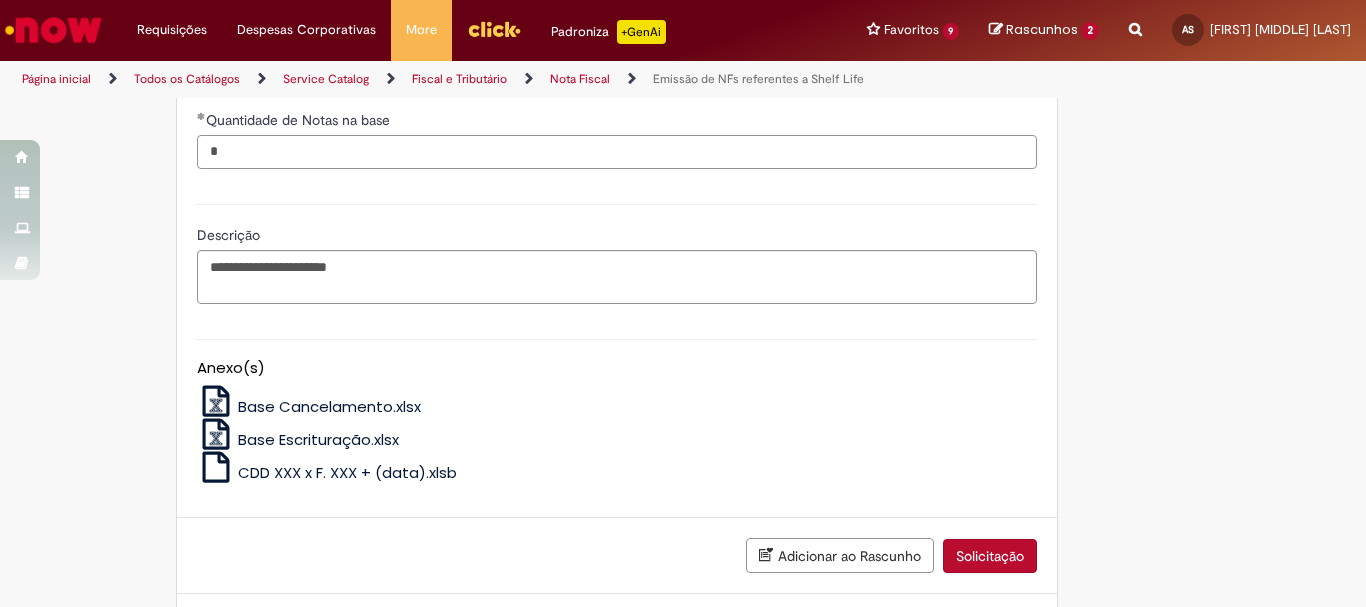 scroll, scrollTop: 1507, scrollLeft: 0, axis: vertical 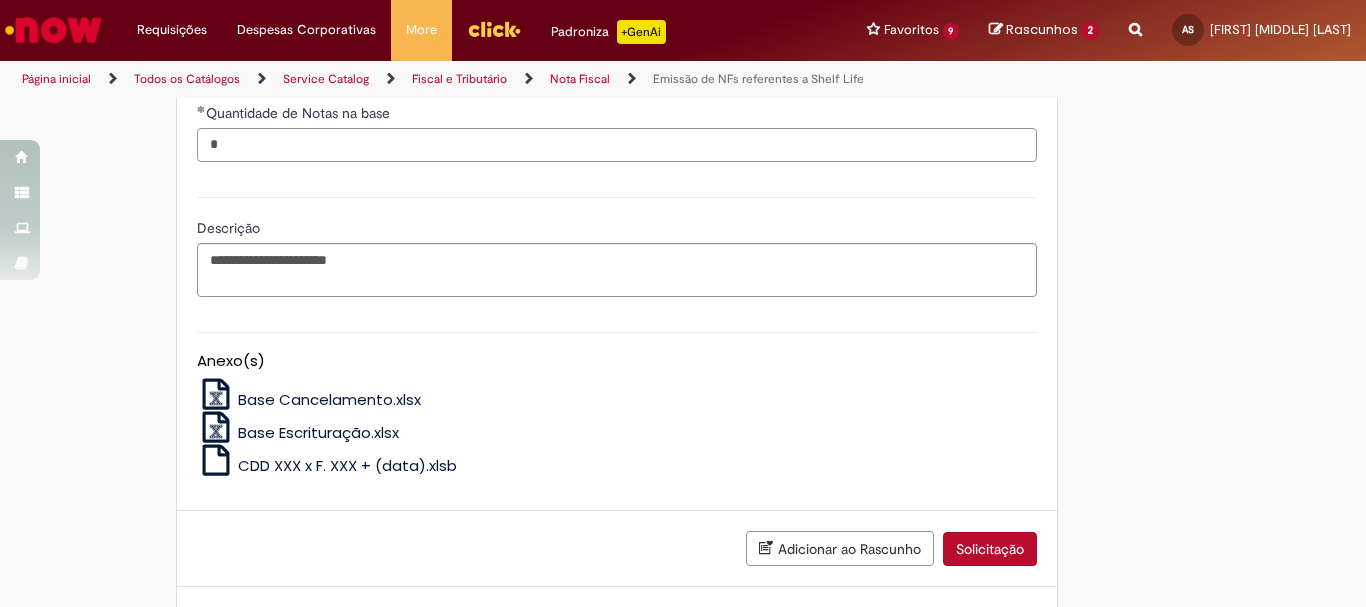 type on "*" 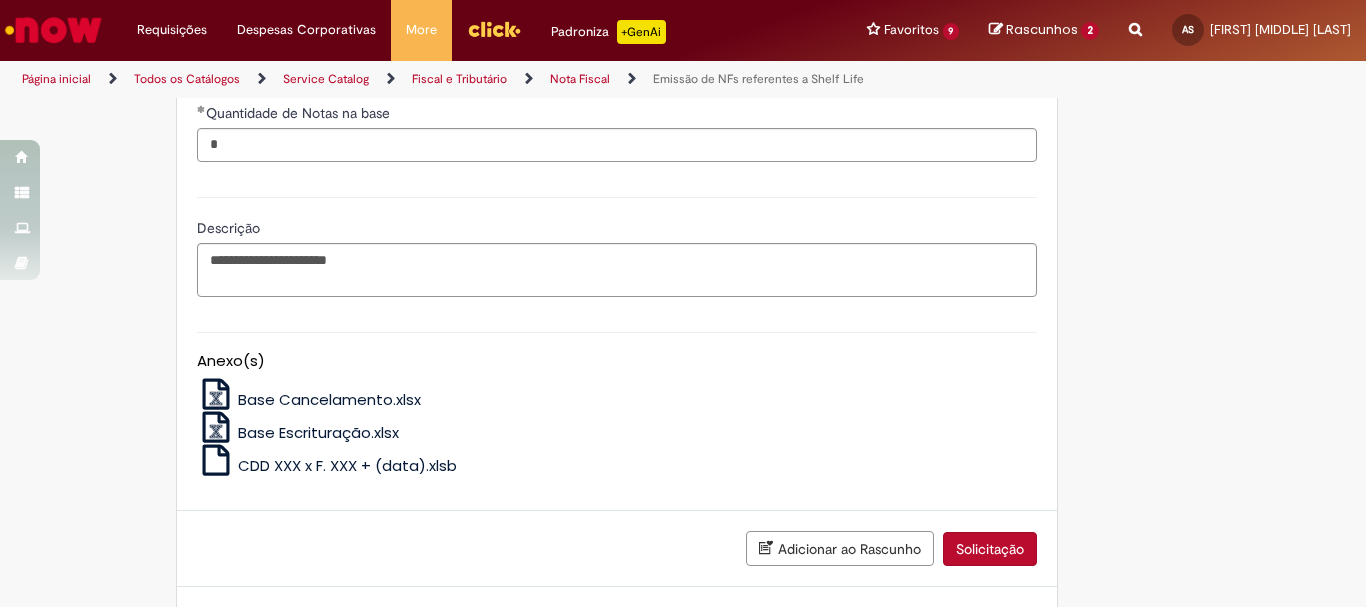 click on "Anexo(s)
Base Cancelamento.xlsx
Base Escrituração.xlsx
CDD XXX x F. XXX + (data).xlsb" at bounding box center [617, 401] 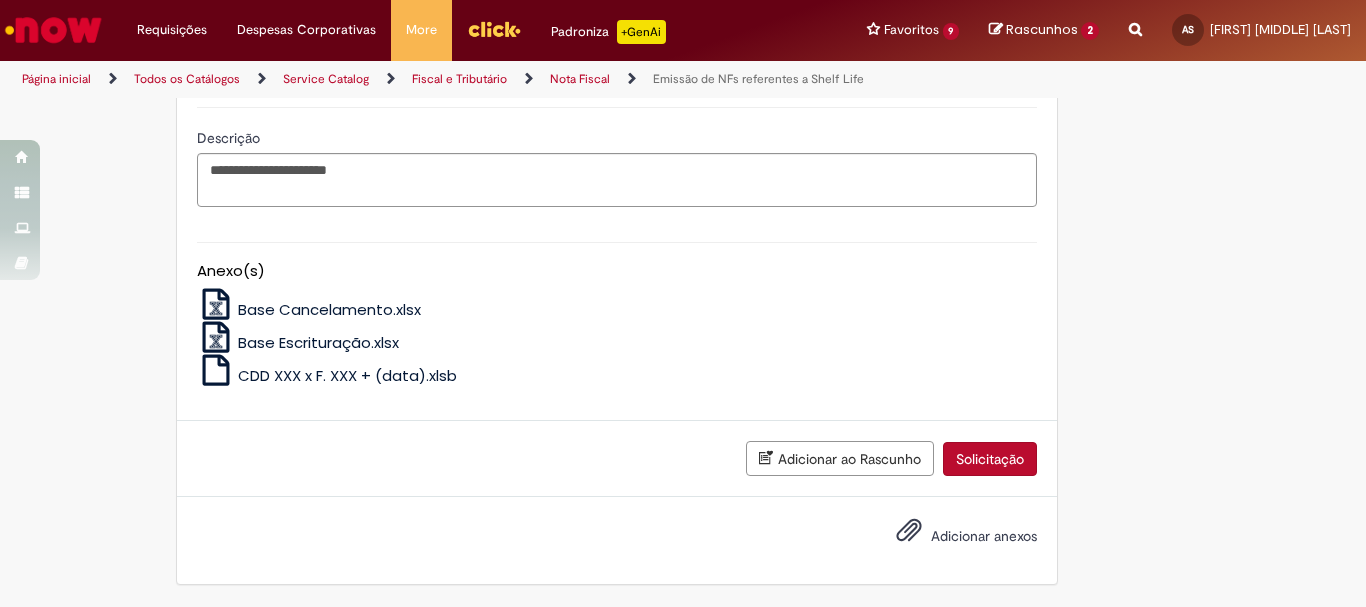 click on "Adicionar anexos" at bounding box center (984, 536) 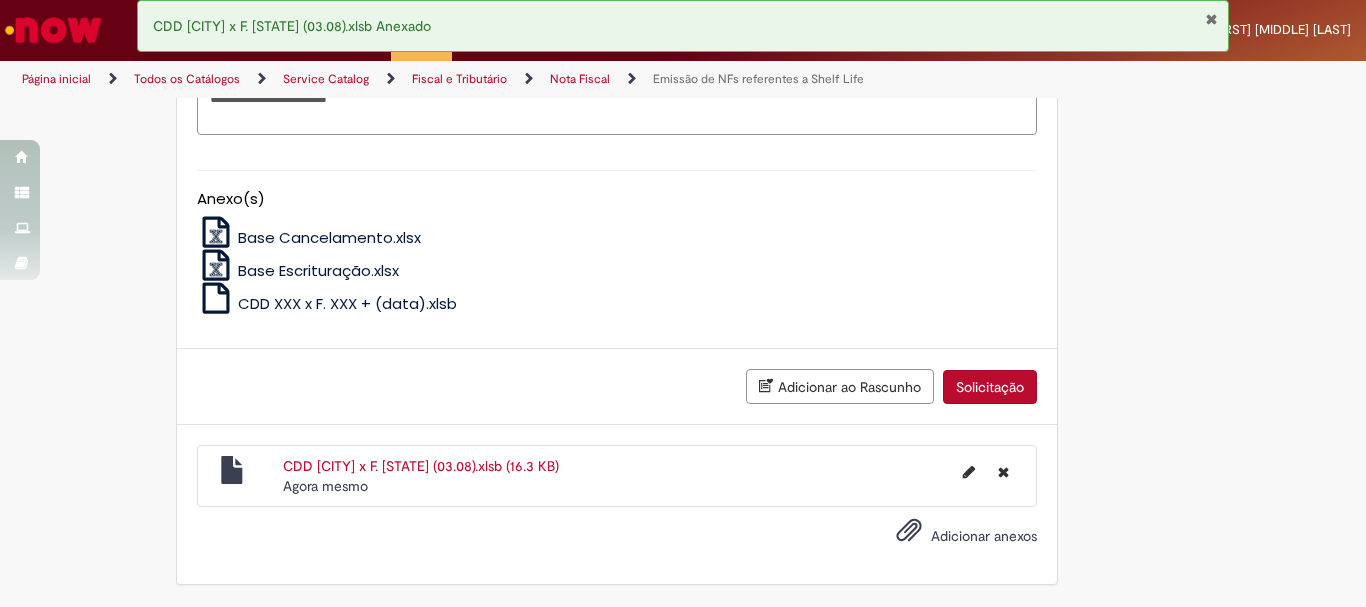 click on "Solicitação" at bounding box center [990, 387] 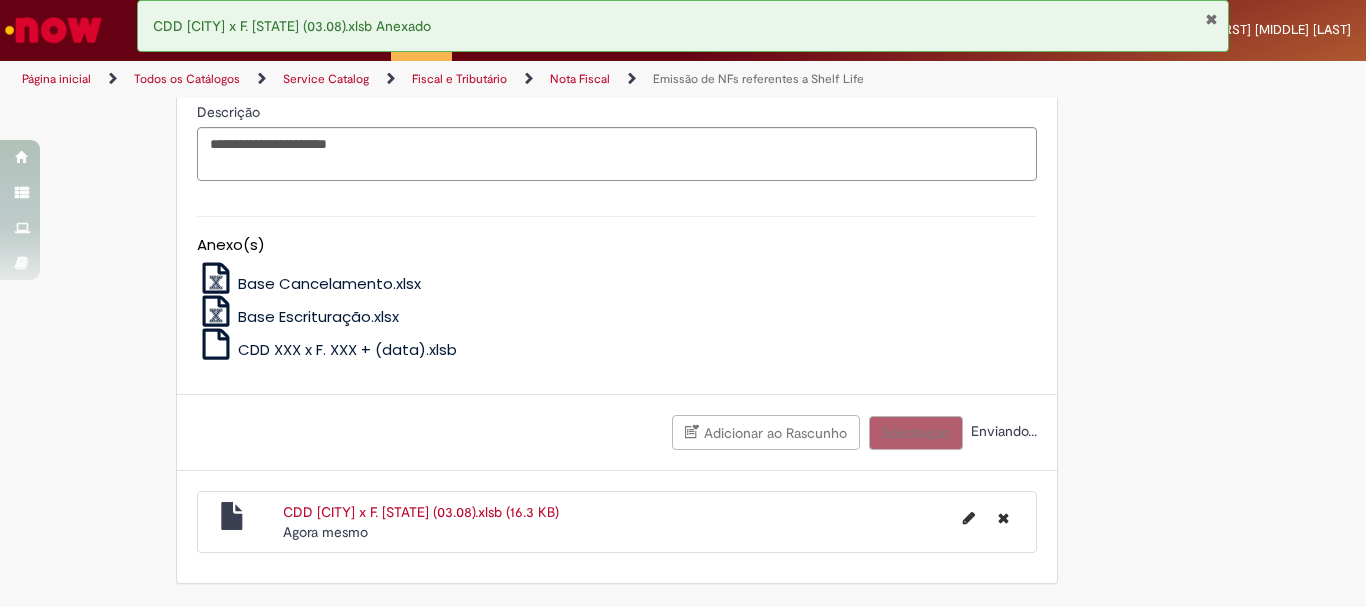 scroll, scrollTop: 1633, scrollLeft: 0, axis: vertical 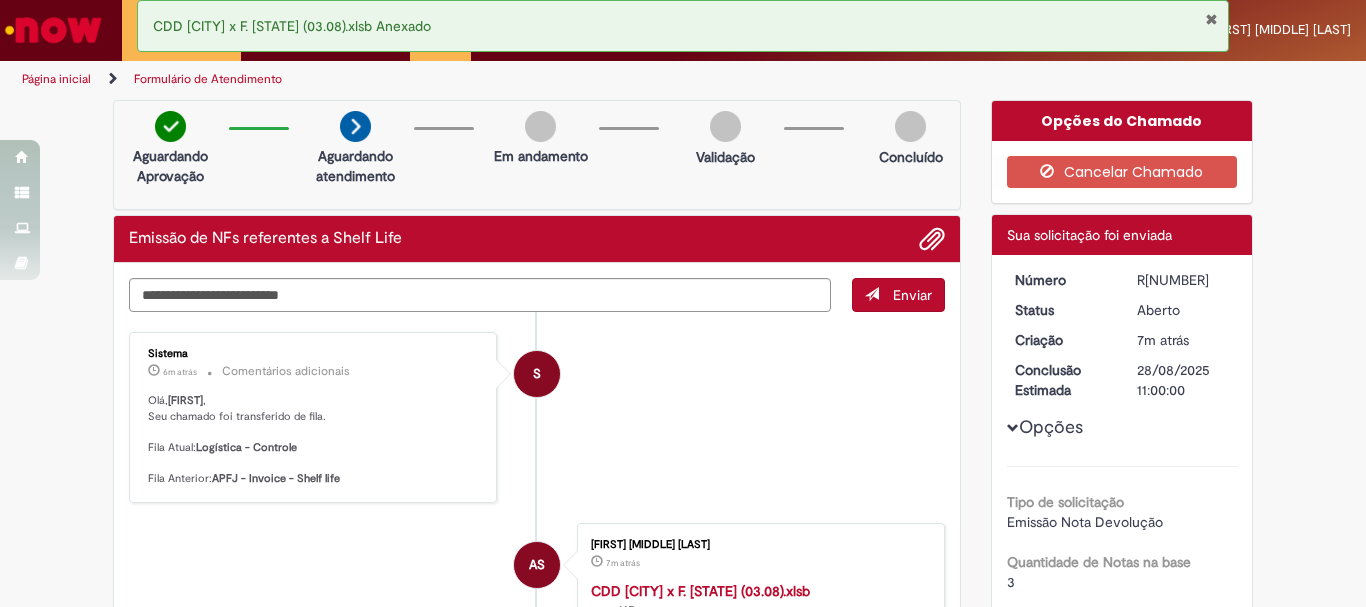 click at bounding box center [1211, 19] 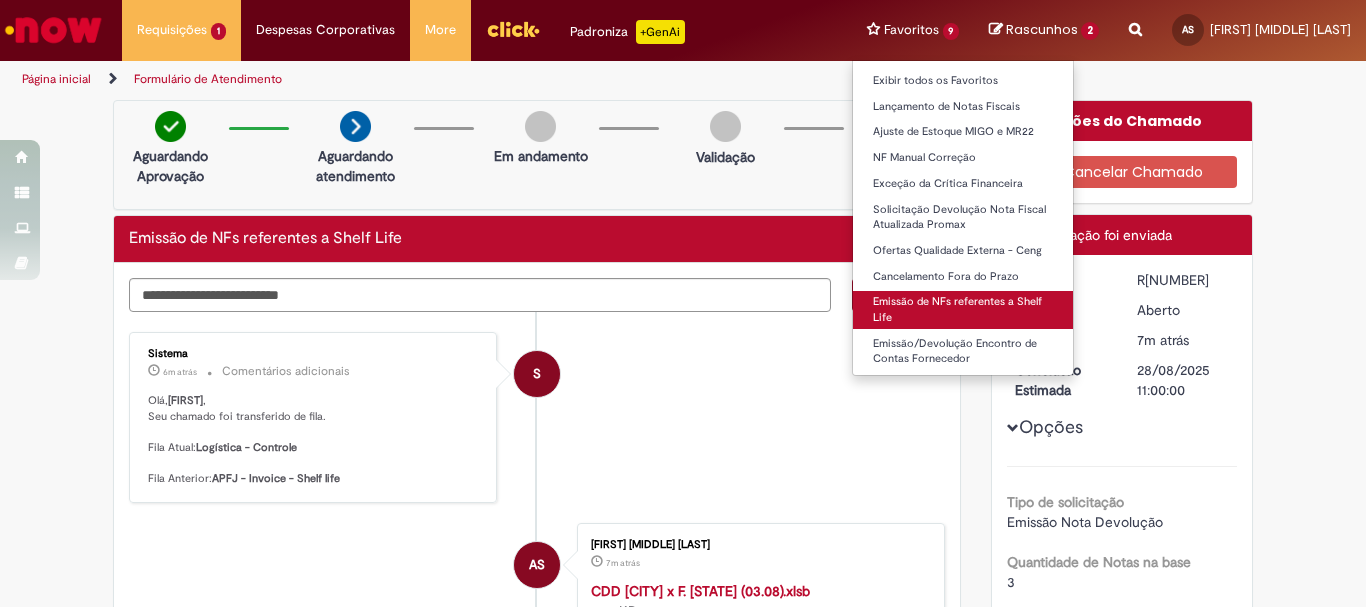 click on "Emissão de NFs referentes a Shelf Life" at bounding box center [963, 309] 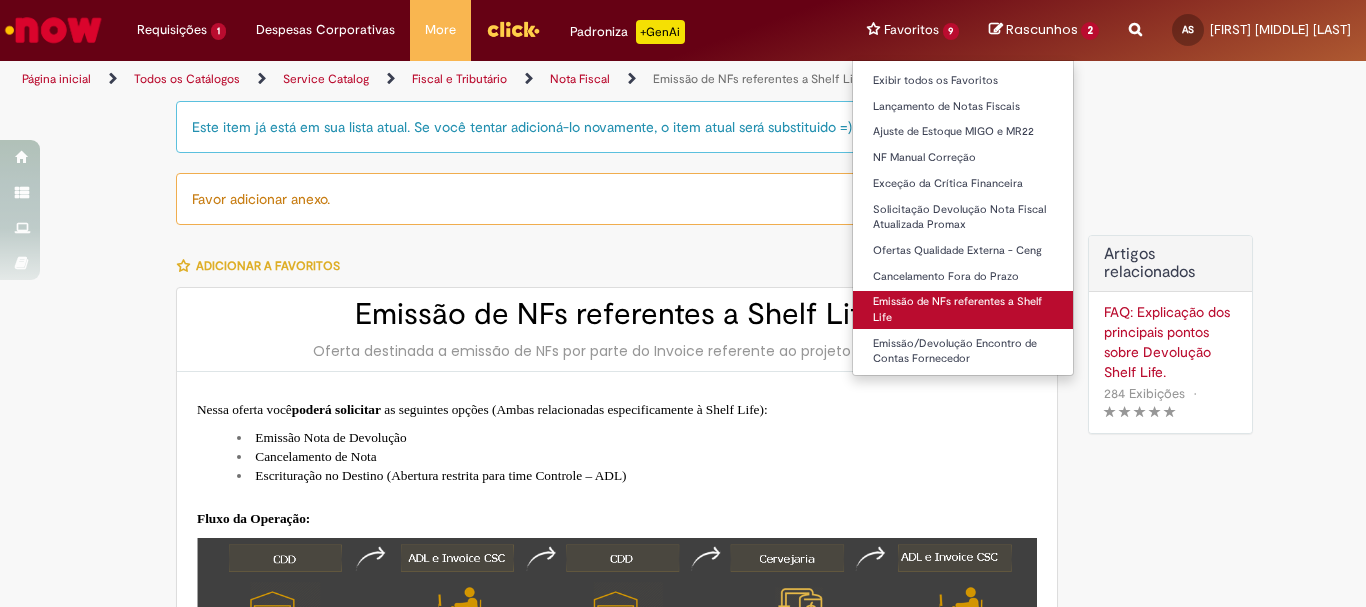 type on "********" 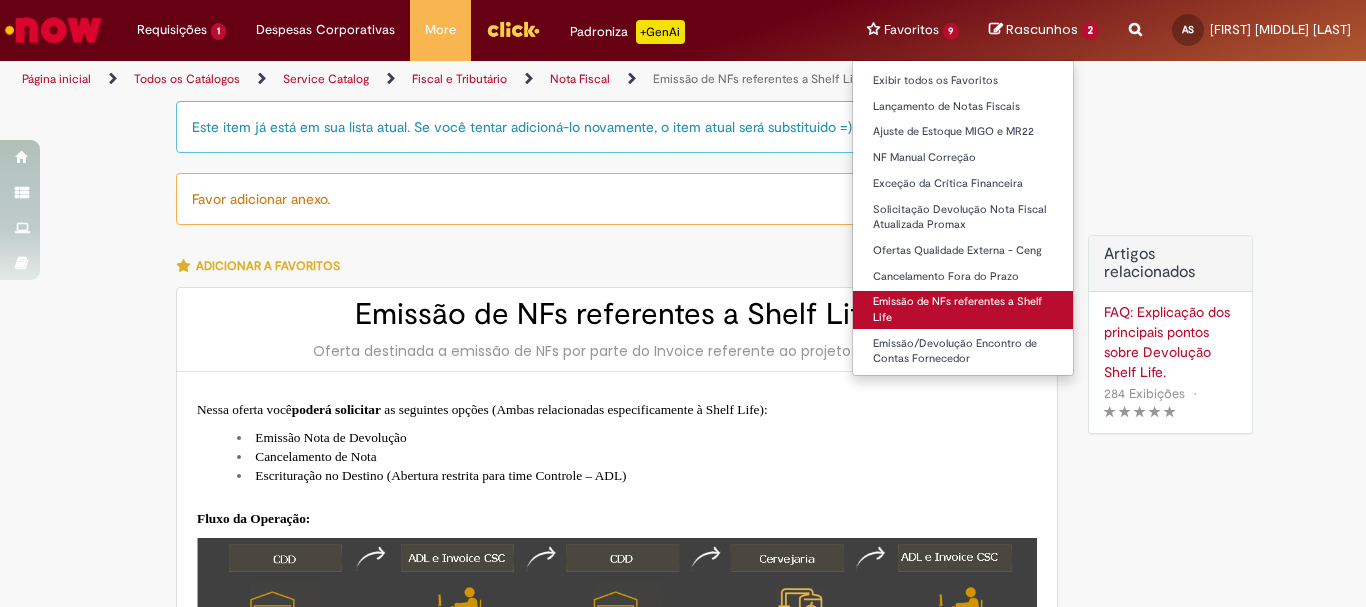 type on "**********" 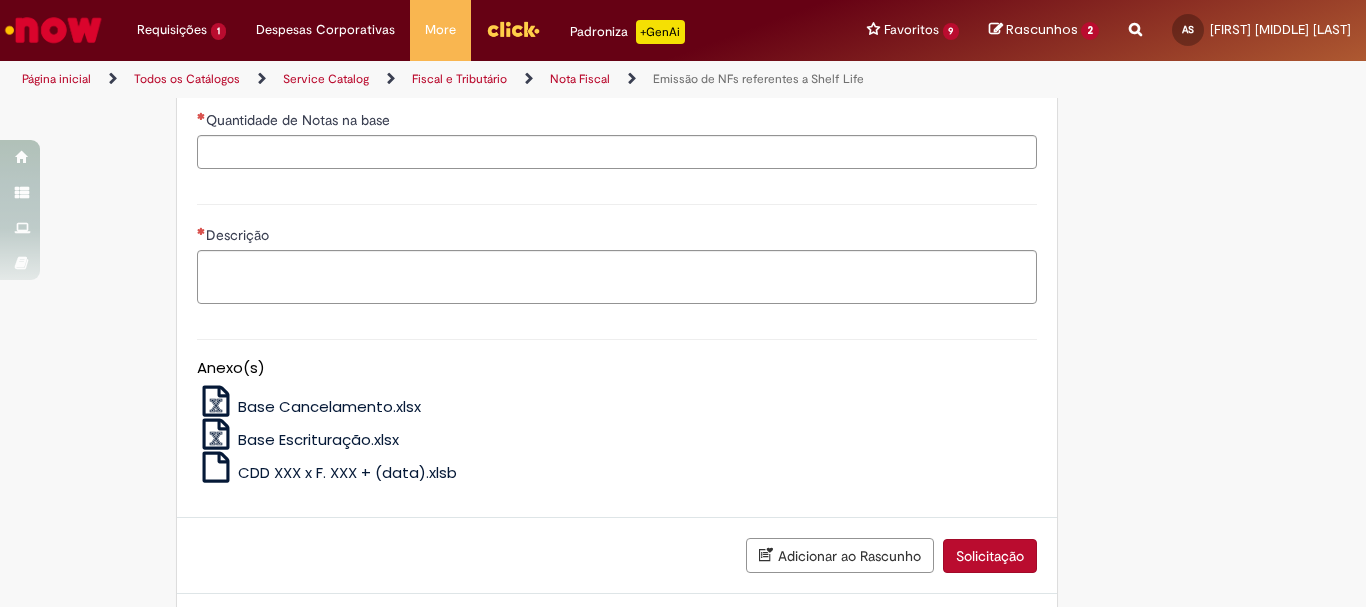 scroll, scrollTop: 1300, scrollLeft: 0, axis: vertical 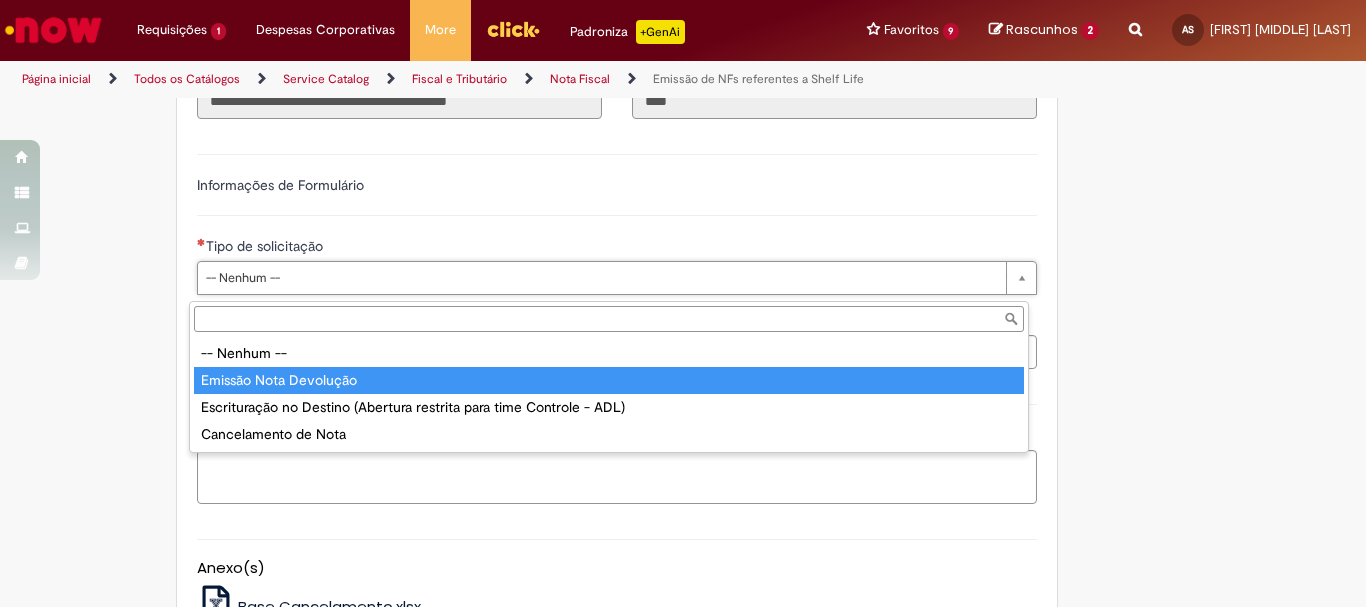 type on "**********" 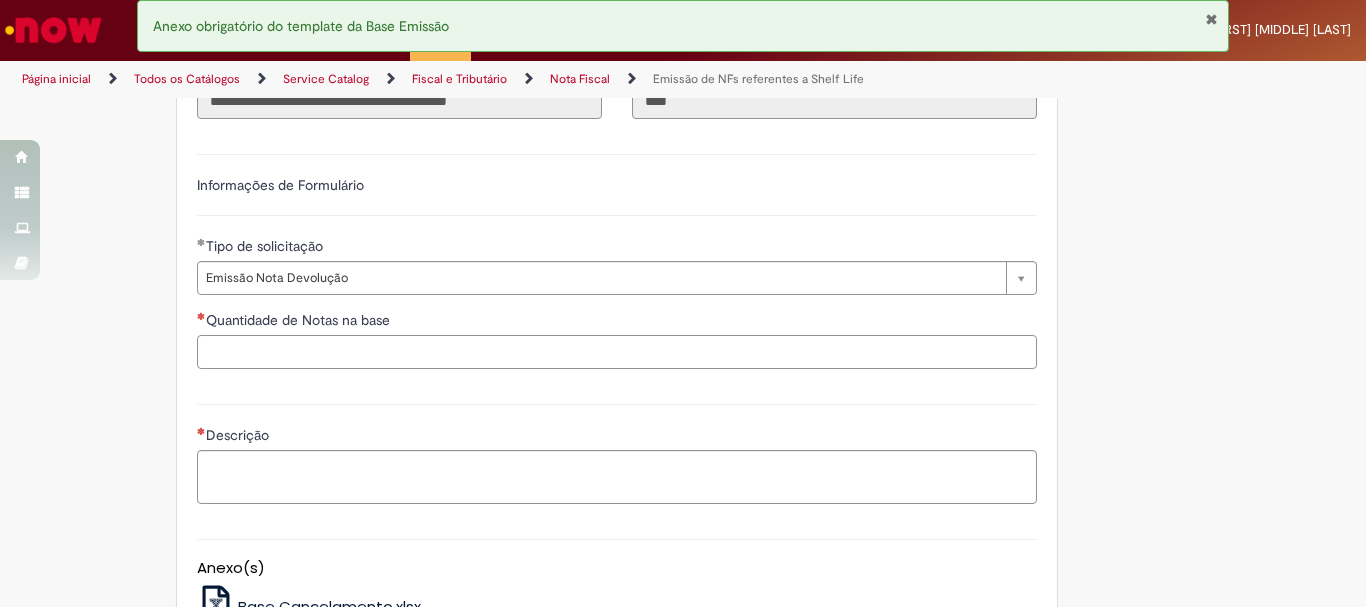 click on "Quantidade de Notas na base" at bounding box center [617, 352] 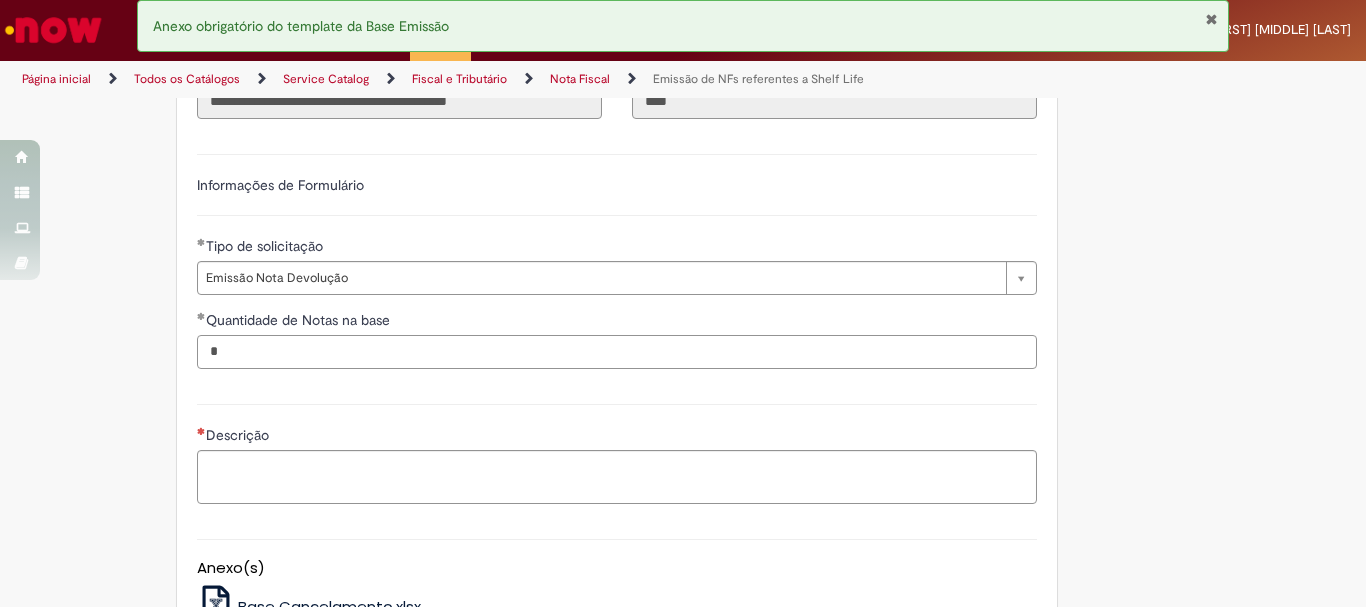 type on "*" 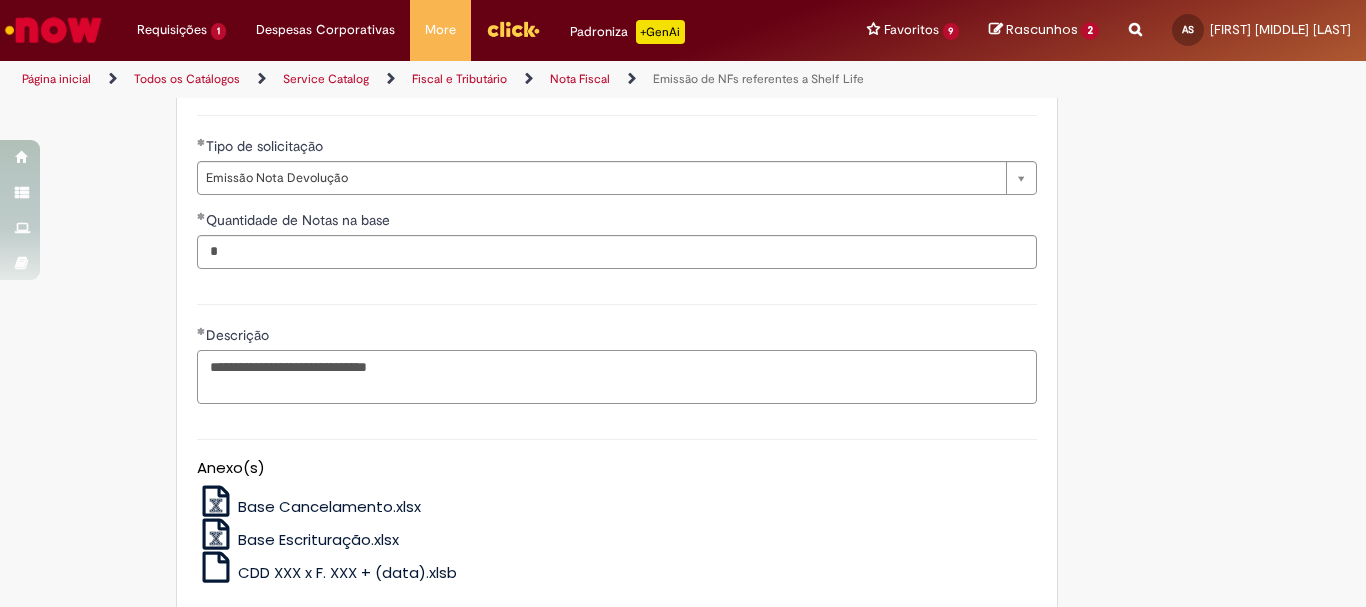 scroll, scrollTop: 1607, scrollLeft: 0, axis: vertical 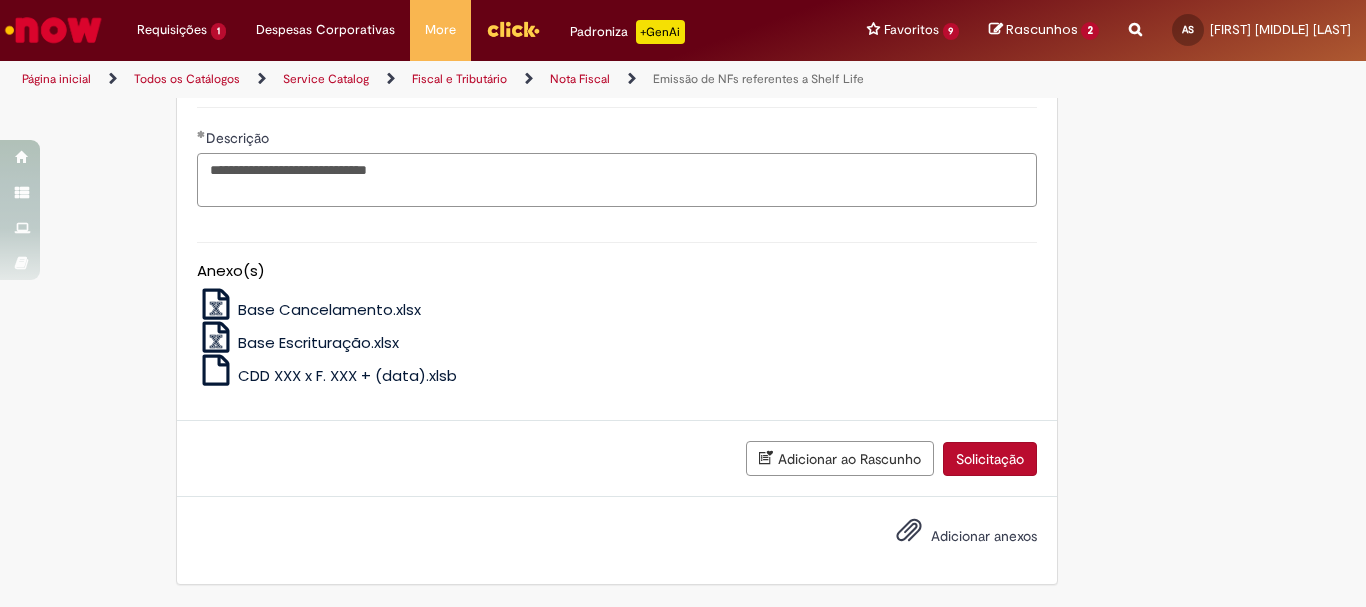 type on "**********" 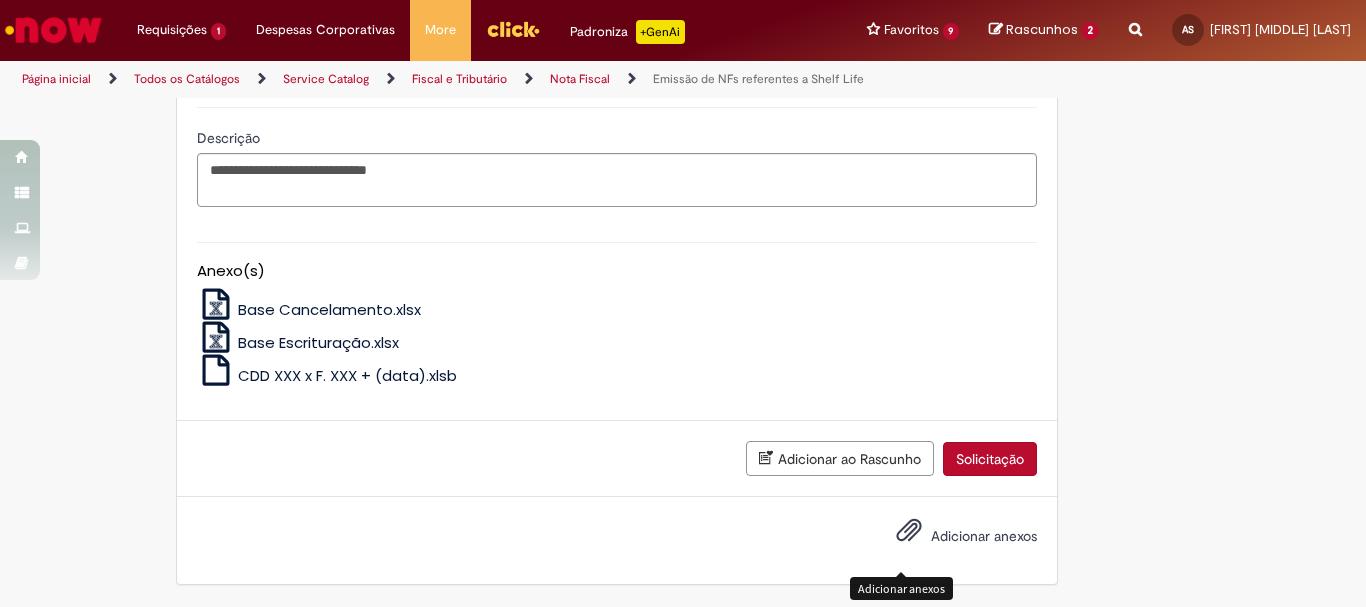 click on "Adicionar anexos" at bounding box center [909, 535] 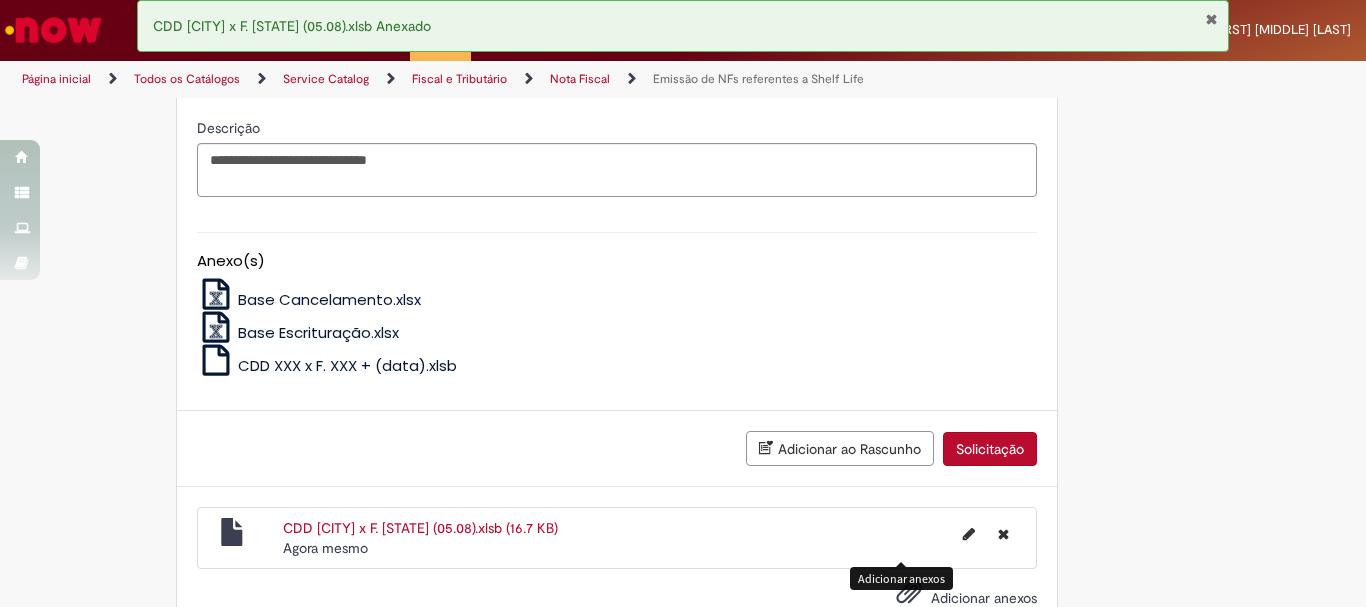 click on "Solicitação" at bounding box center [990, 449] 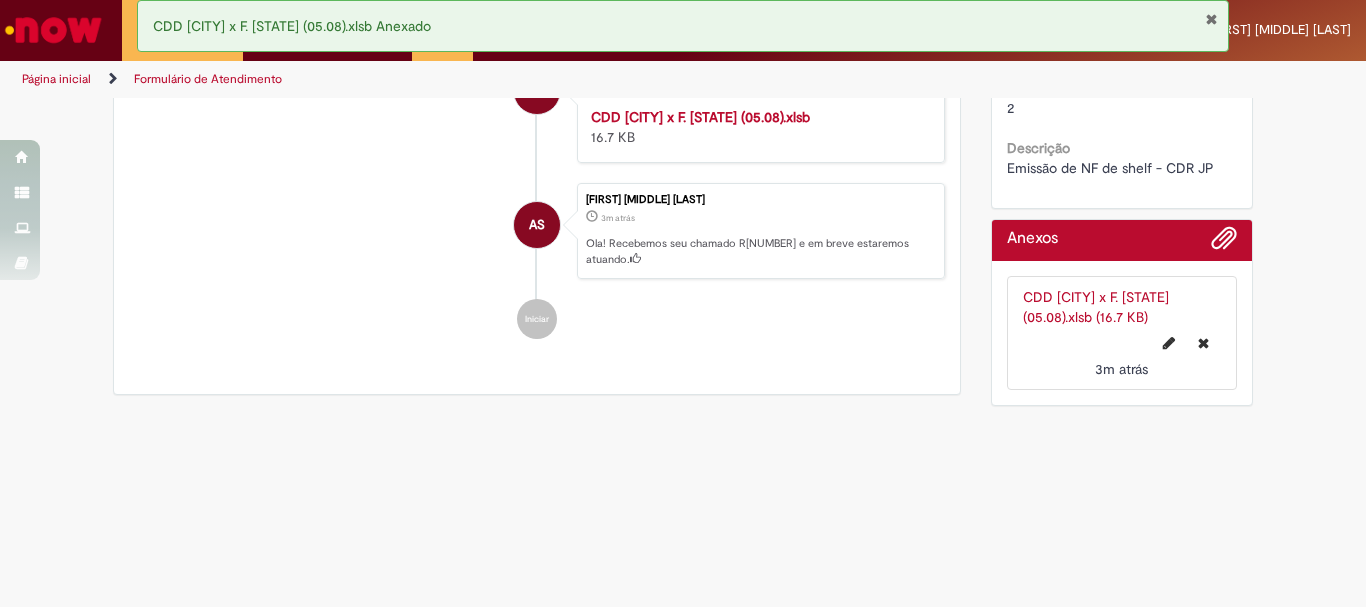 scroll, scrollTop: 0, scrollLeft: 0, axis: both 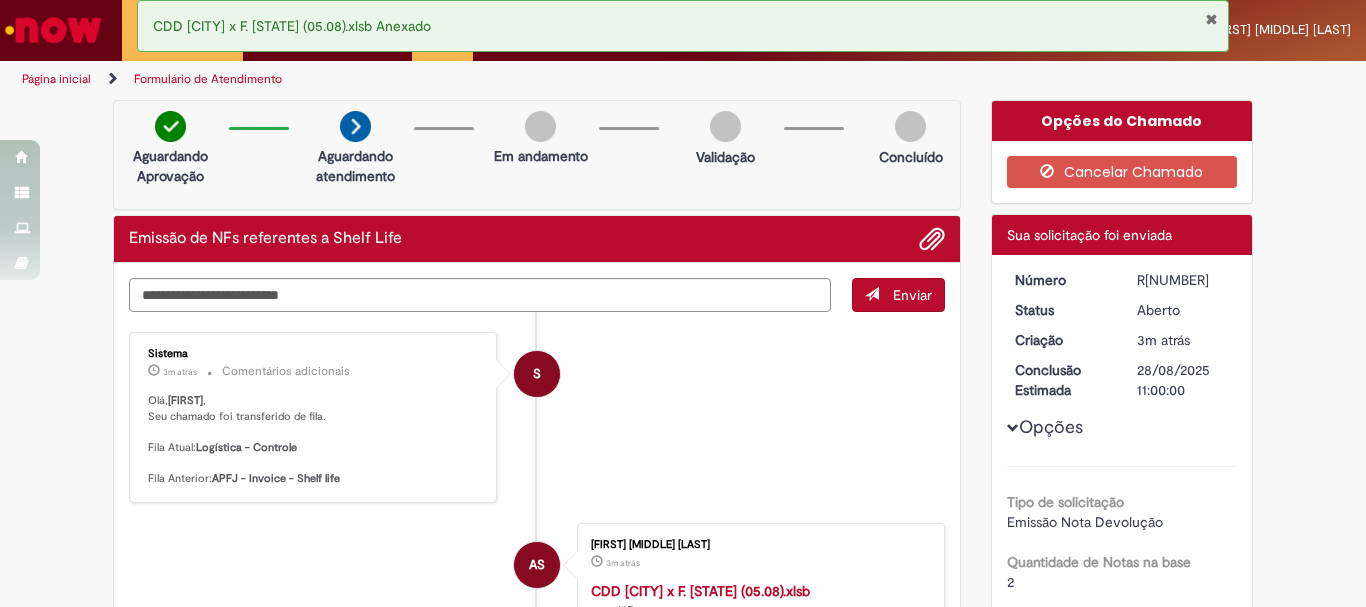 click at bounding box center [1211, 19] 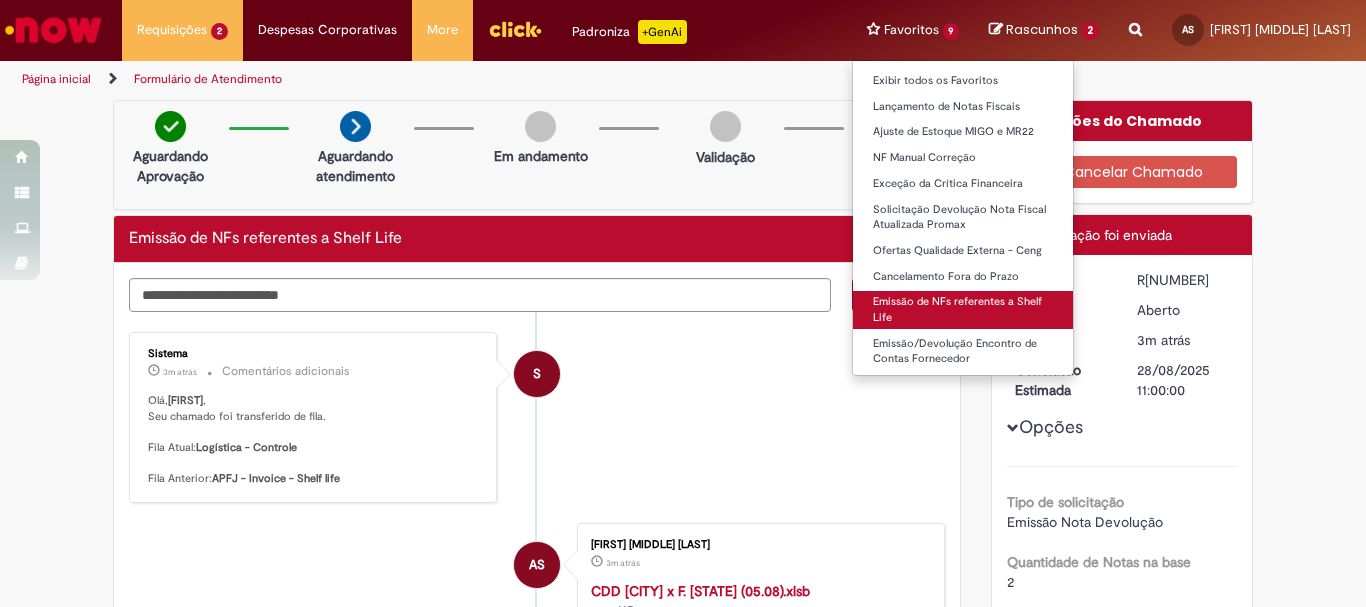 click on "Emissão de NFs referentes a Shelf Life" at bounding box center (963, 309) 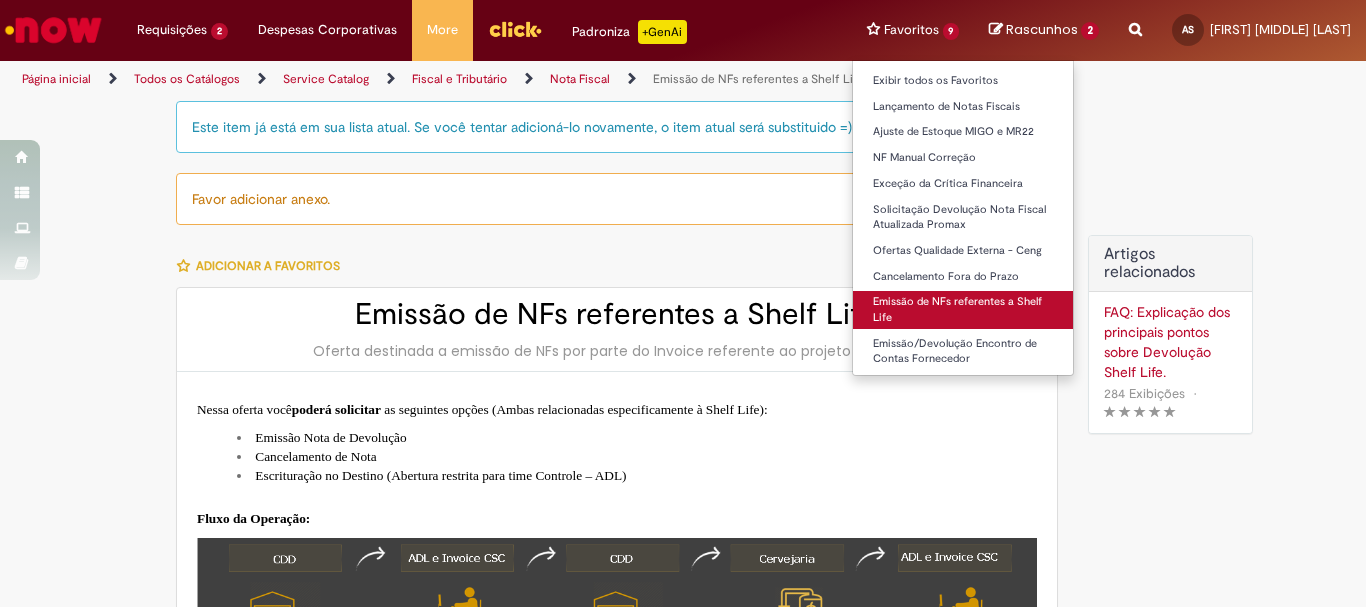 type on "********" 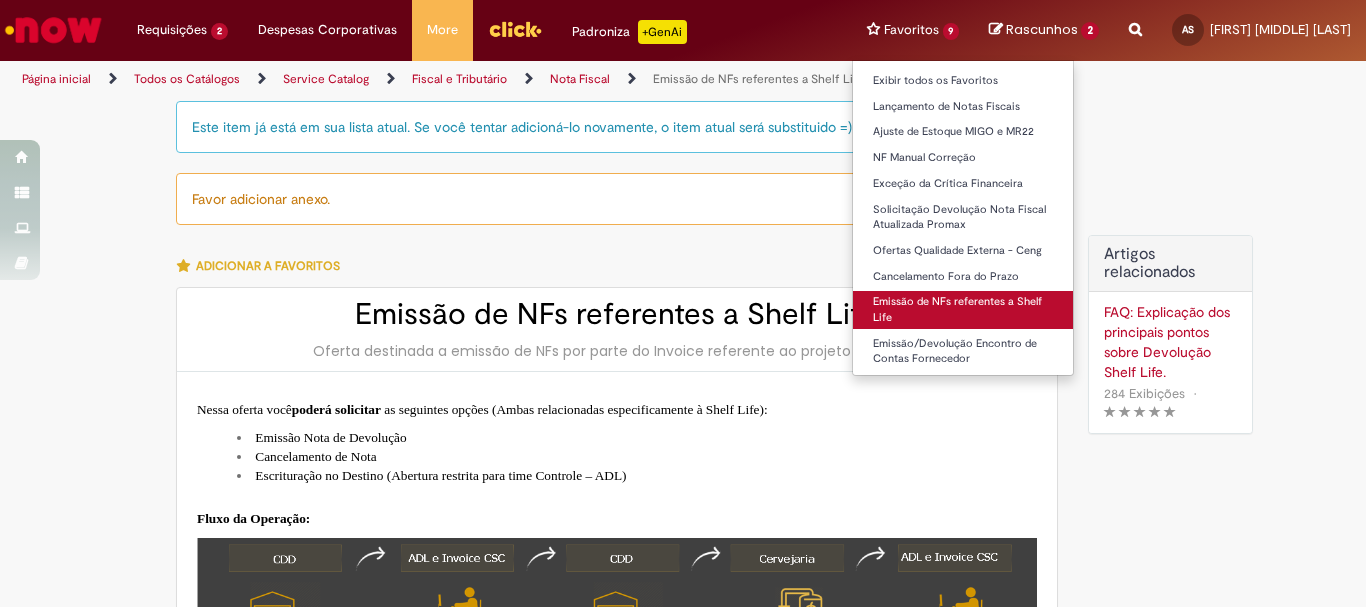 type on "*********" 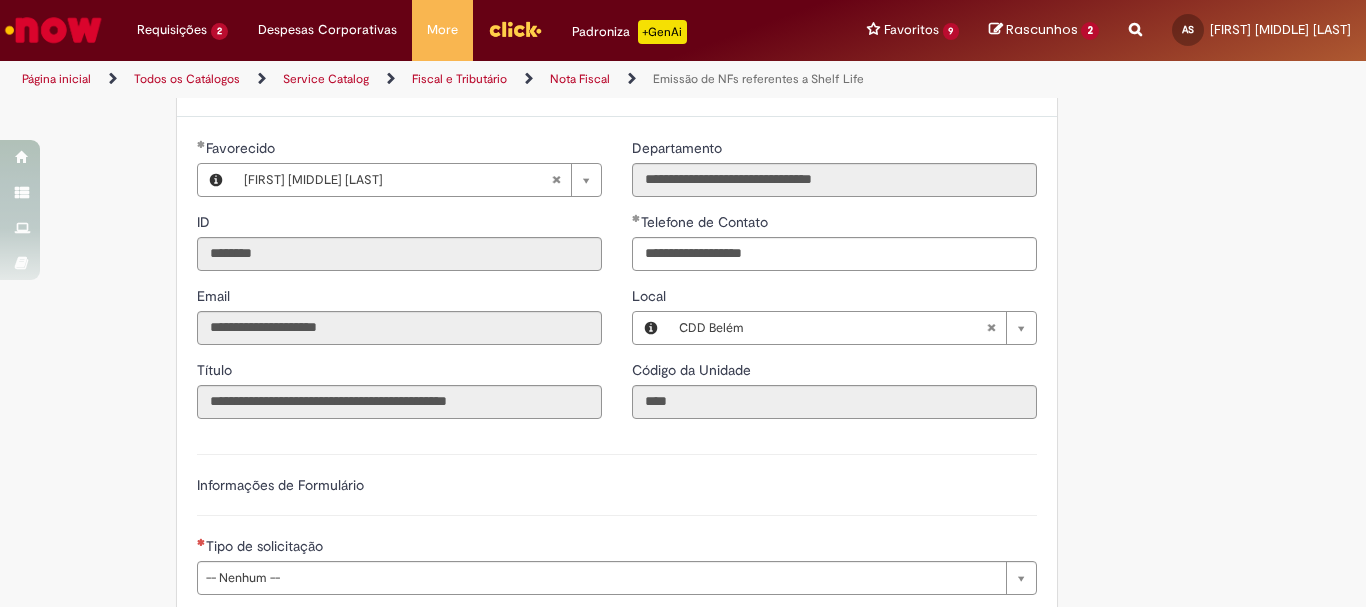 scroll, scrollTop: 1400, scrollLeft: 0, axis: vertical 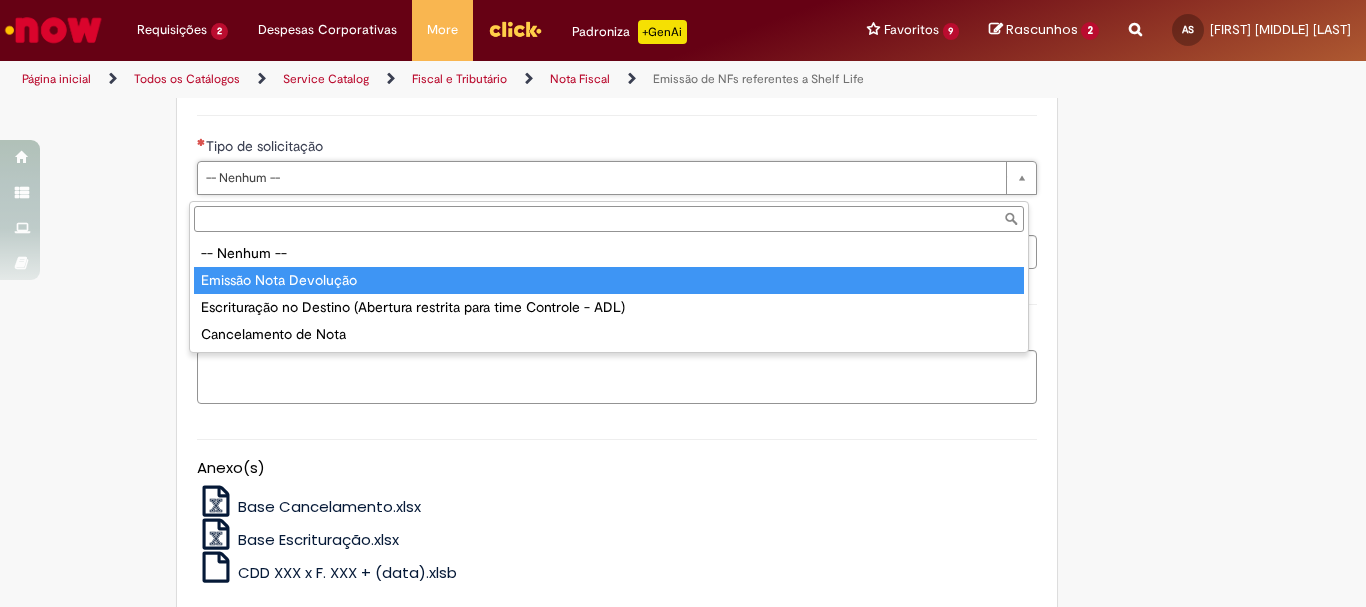 type on "**********" 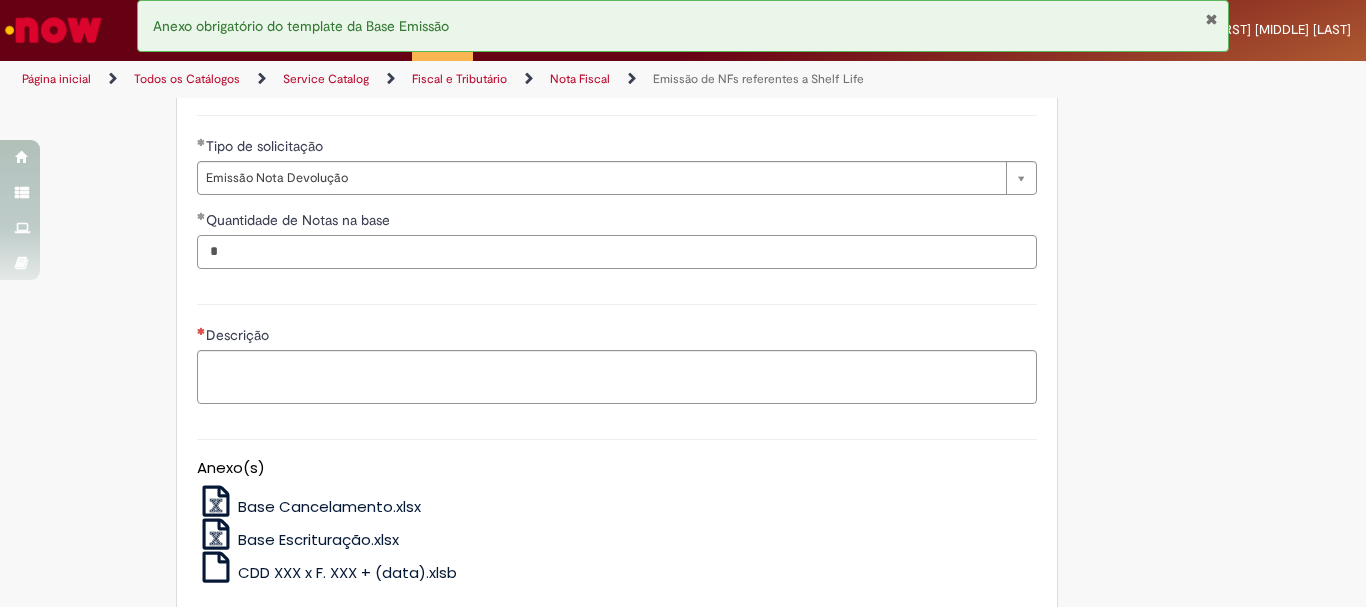 type on "*" 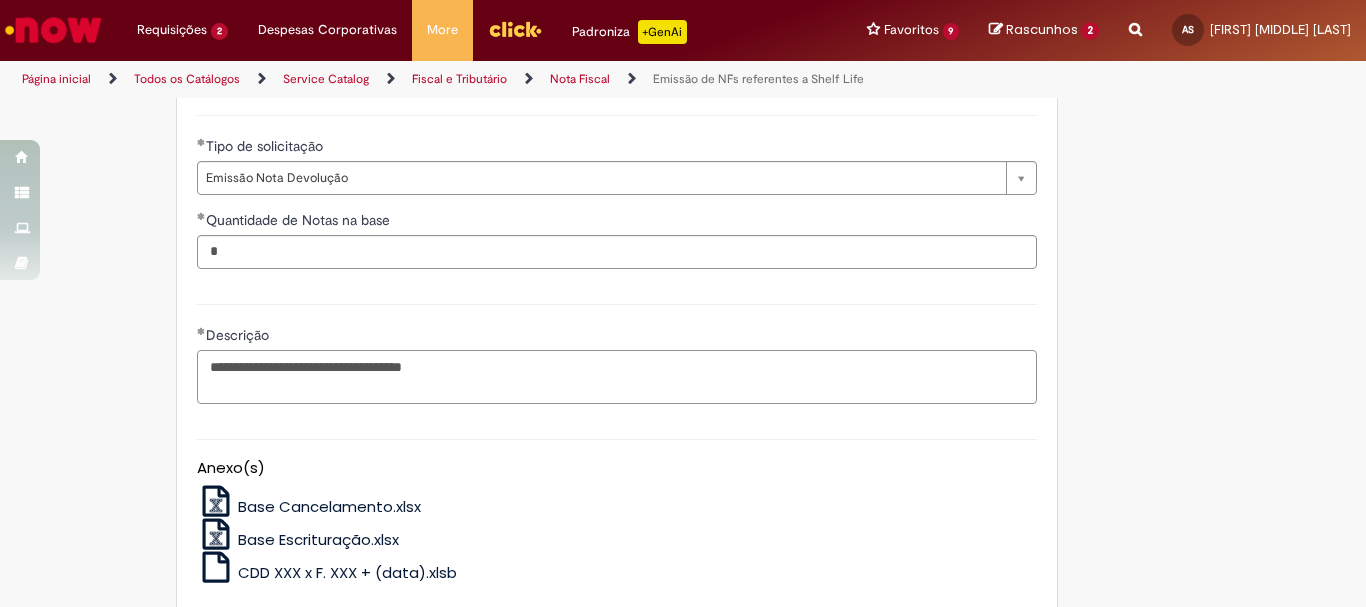 scroll, scrollTop: 1607, scrollLeft: 0, axis: vertical 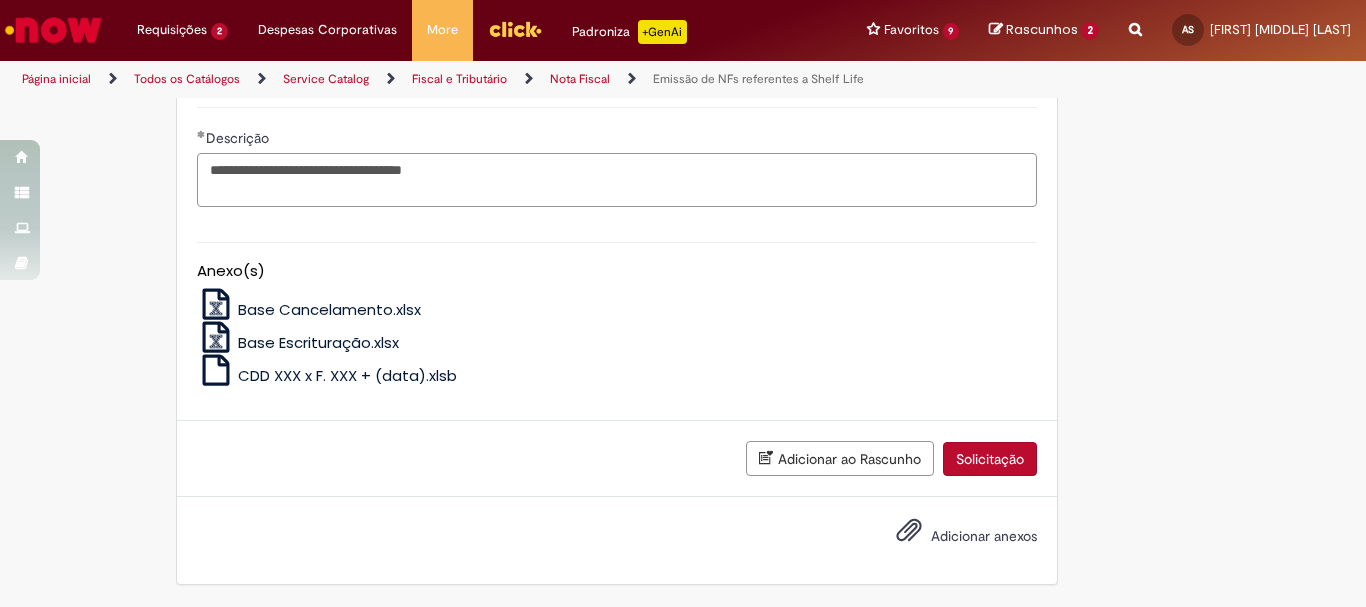 type on "**********" 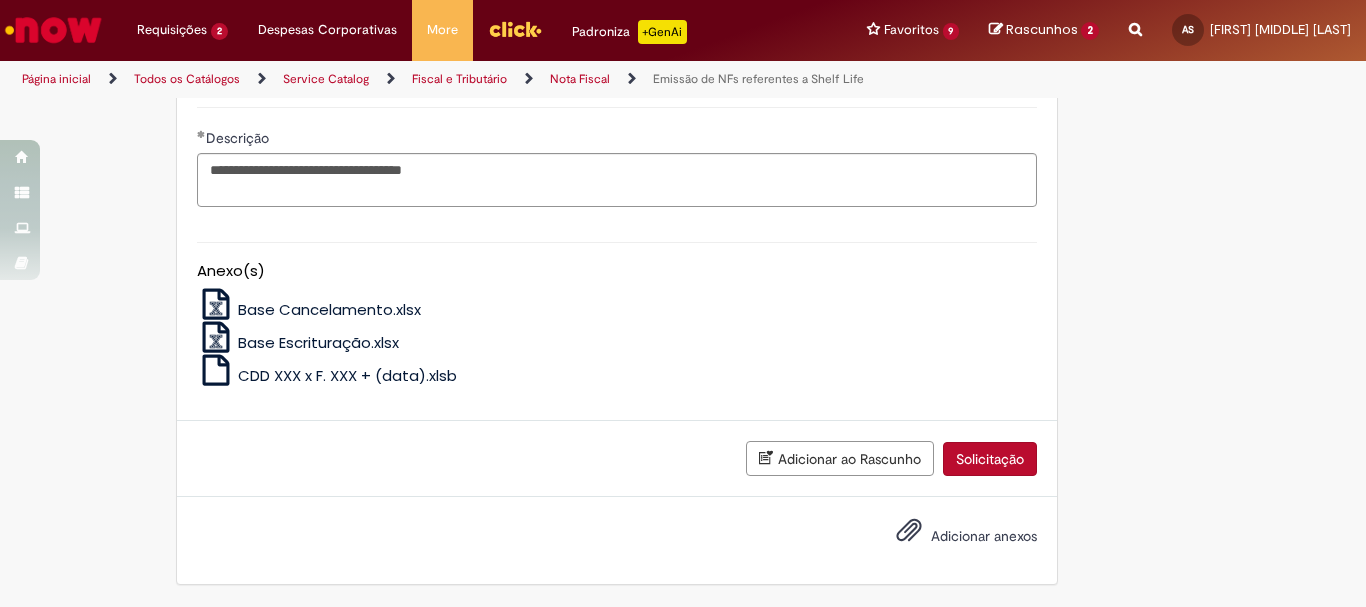 click on "Adicionar anexos" at bounding box center [952, 537] 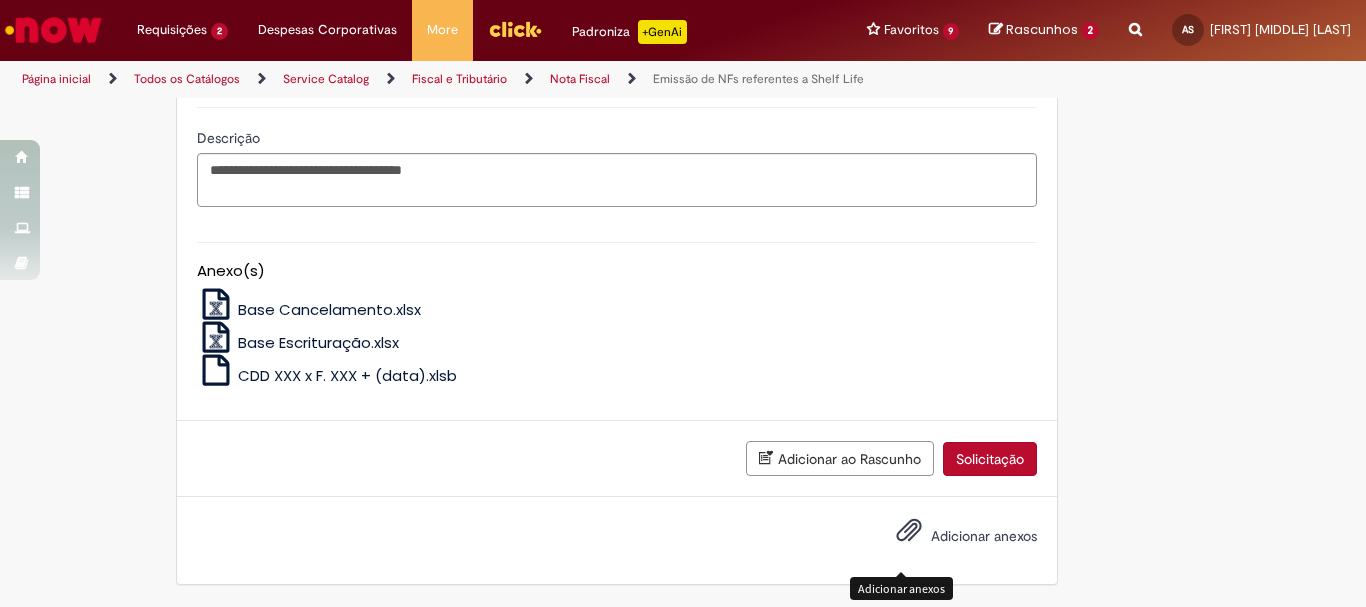 click on "Adicionar anexos" at bounding box center [952, 537] 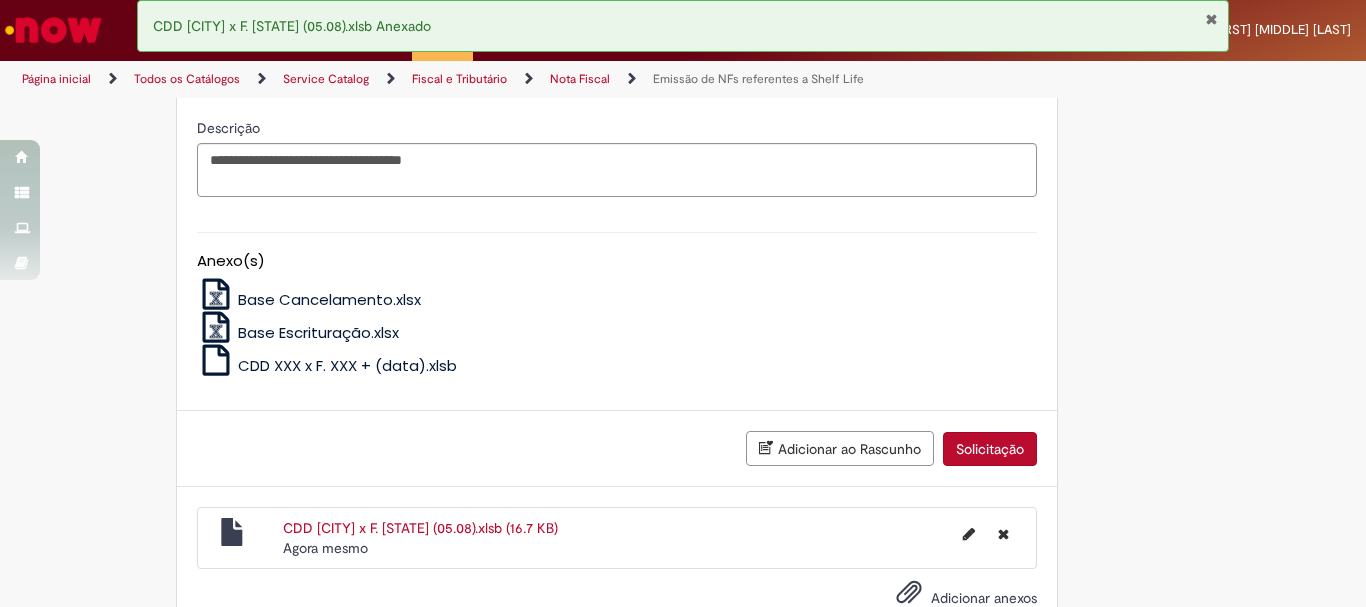 click on "Solicitação" at bounding box center [990, 449] 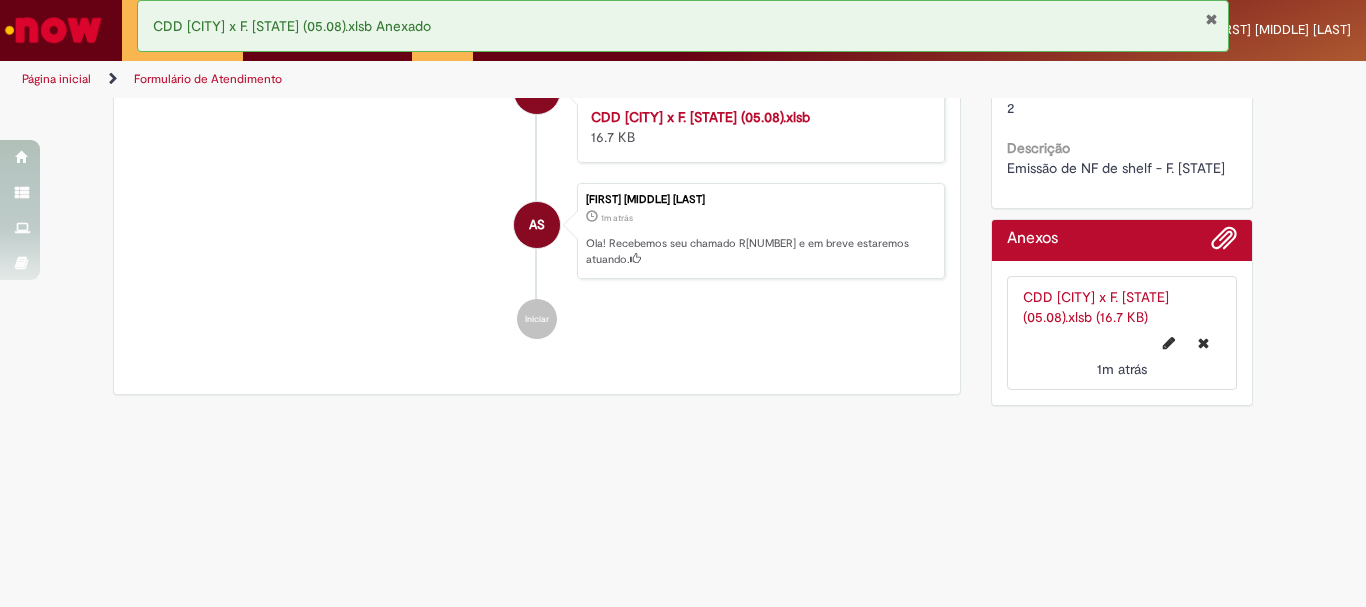 scroll, scrollTop: 0, scrollLeft: 0, axis: both 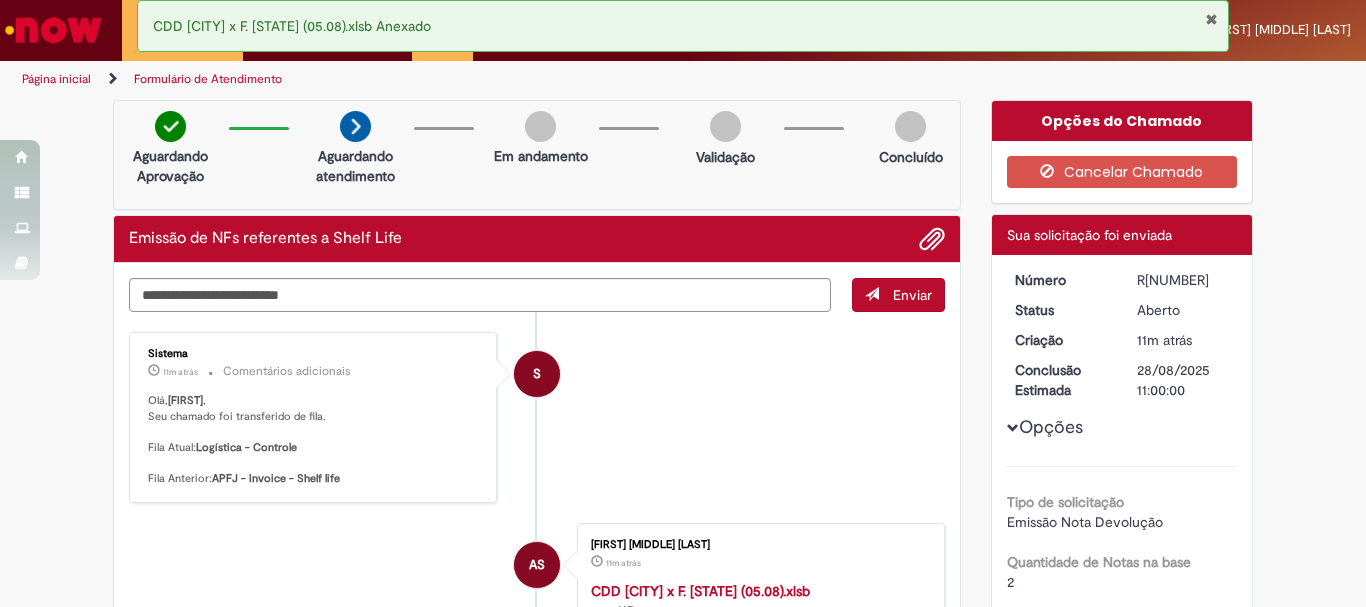 click at bounding box center (1211, 19) 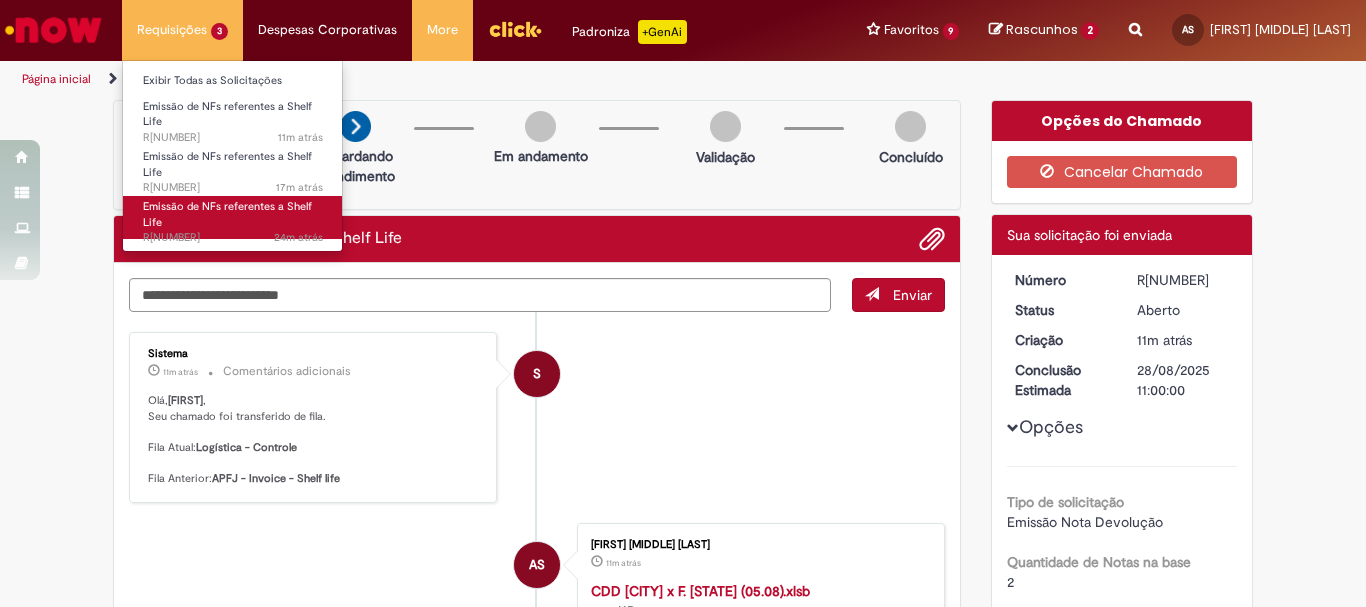click on "Emissão de NFs referentes a Shelf Life" at bounding box center (227, 214) 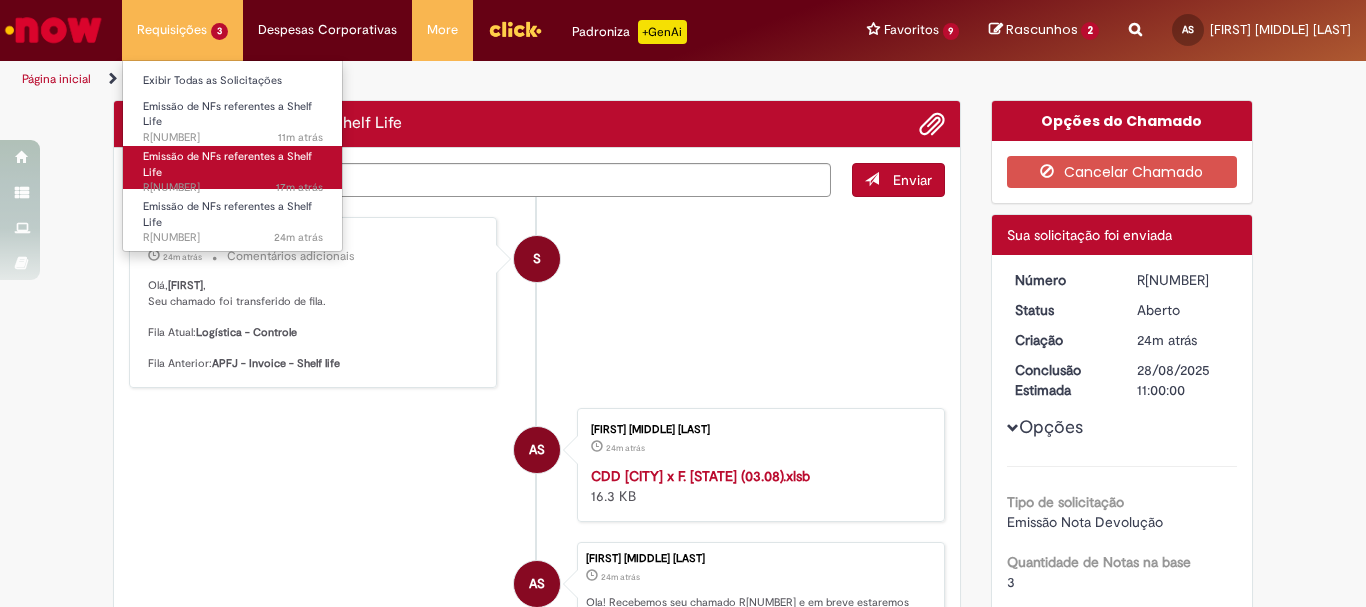 click on "Emissão de NFs referentes a Shelf Life
17m atrás 17 minutos atrás  R[NUMBER]" at bounding box center (233, 167) 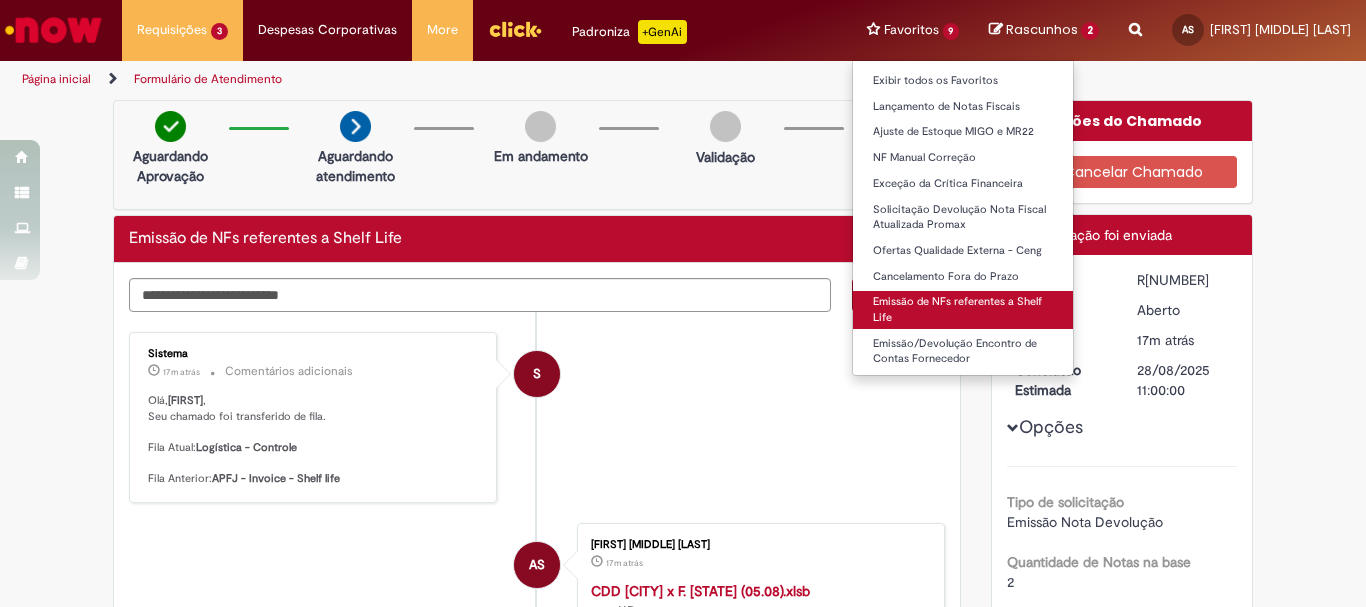 click on "Emissão de NFs referentes a Shelf Life" at bounding box center (963, 309) 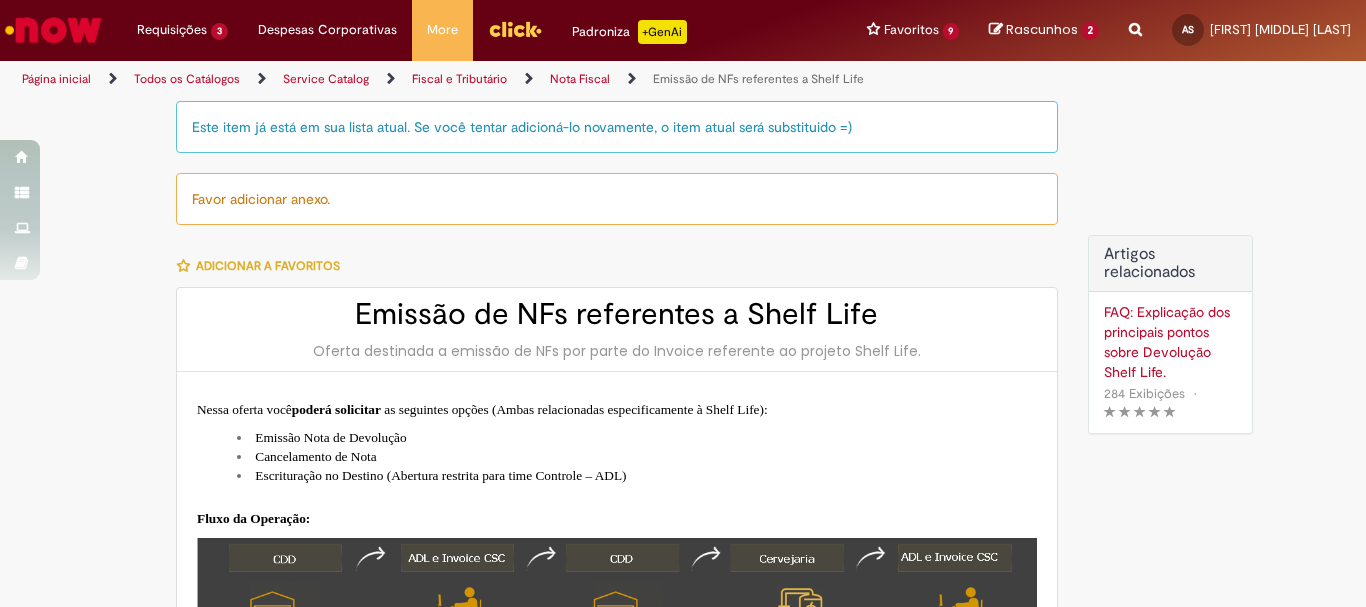 type on "********" 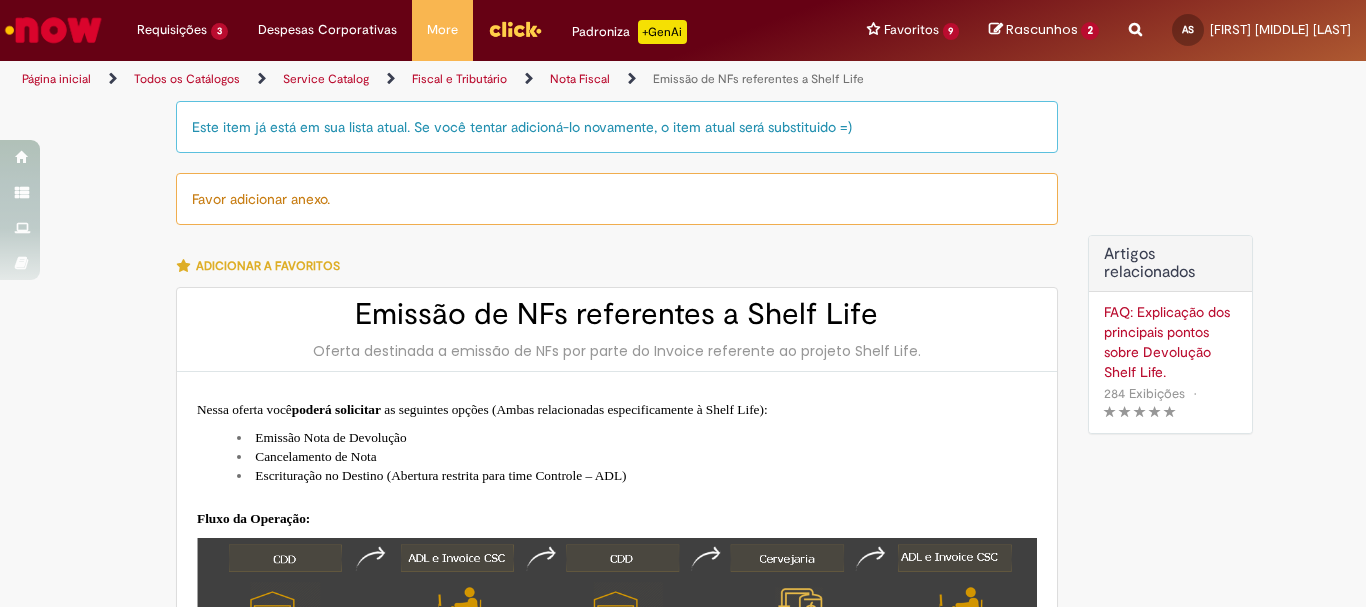 type on "**********" 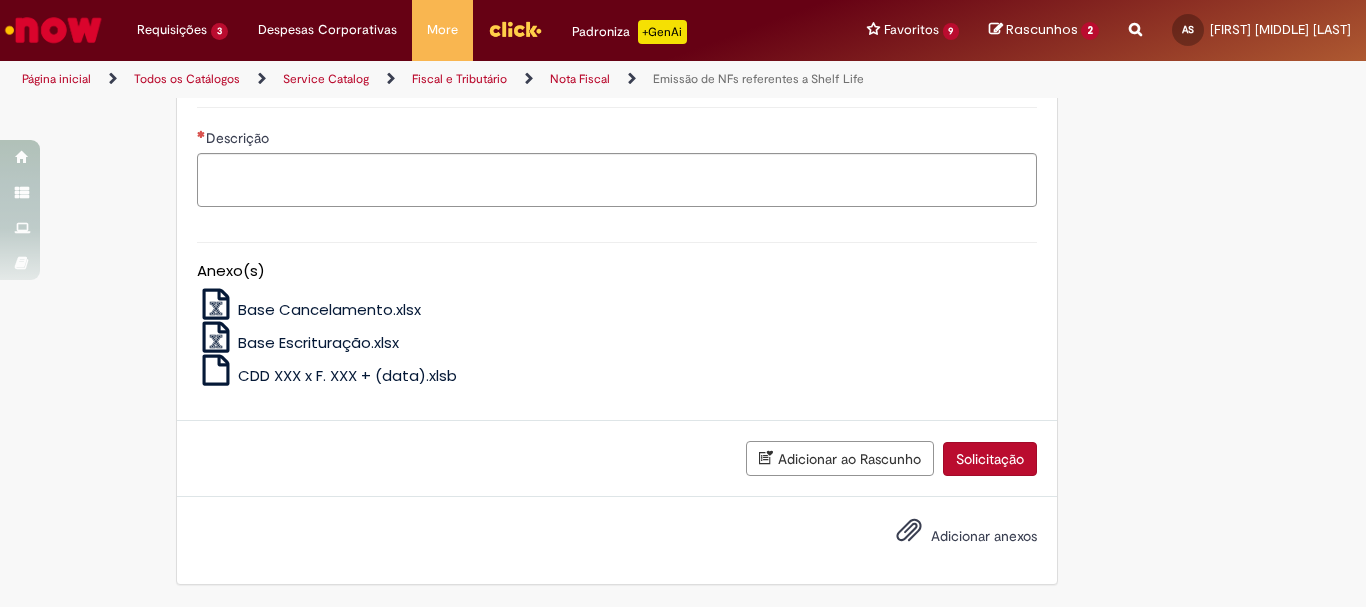 scroll, scrollTop: 1300, scrollLeft: 0, axis: vertical 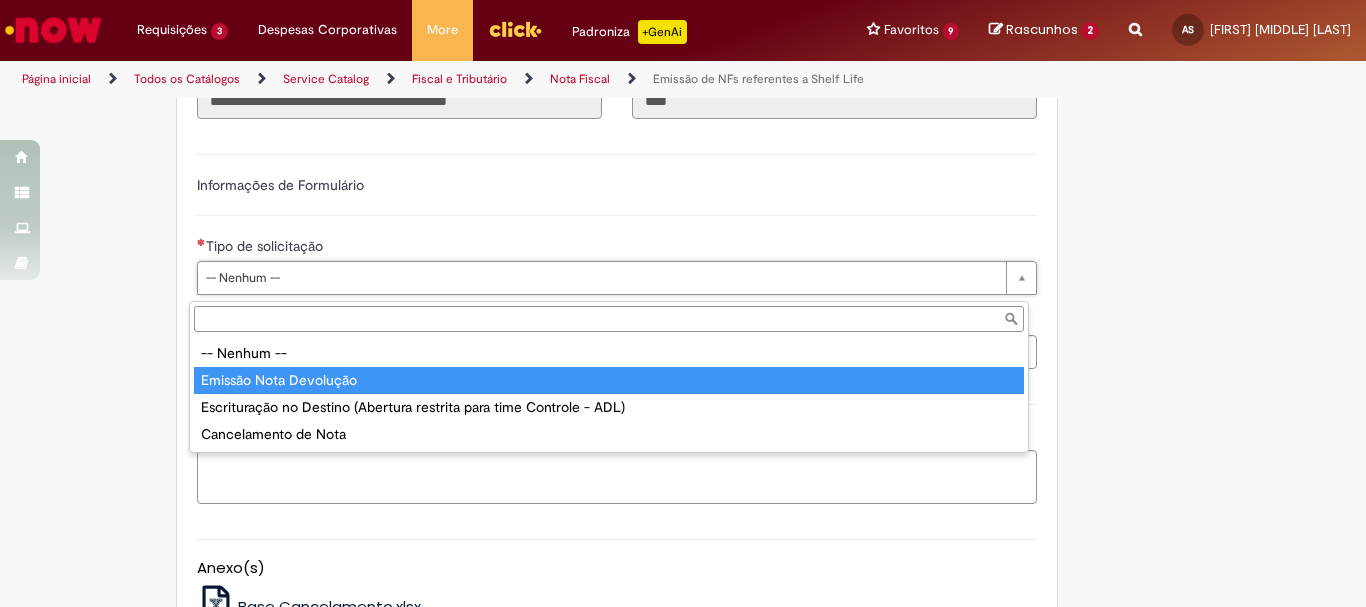 type on "**********" 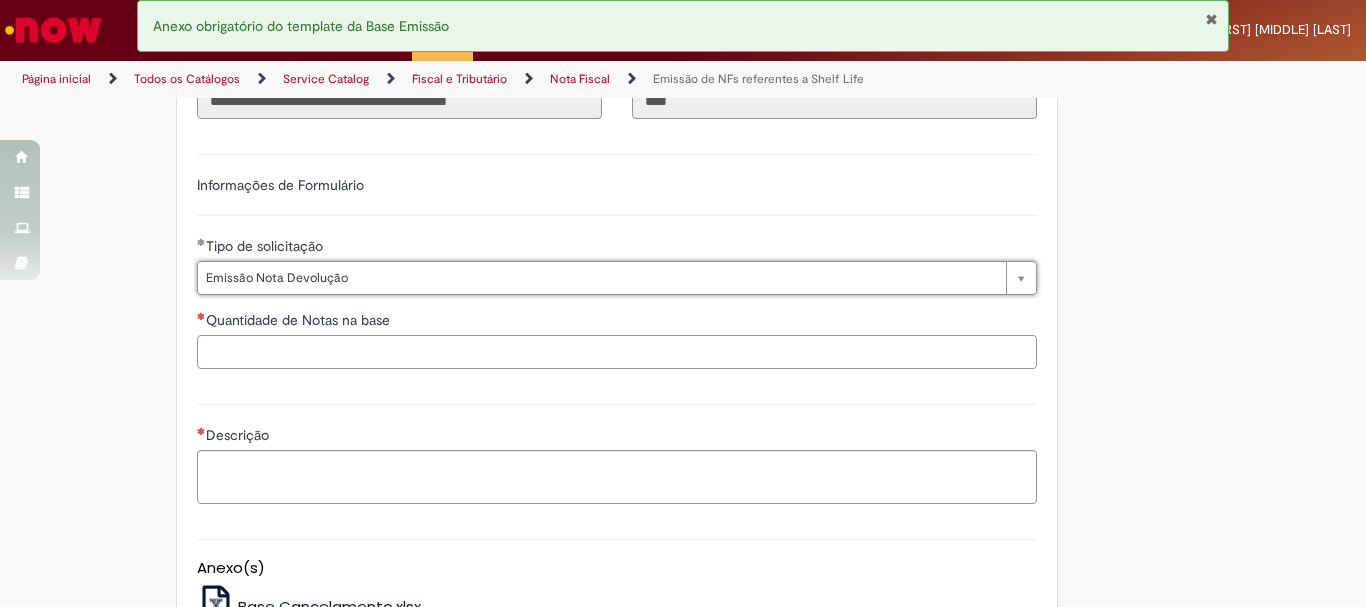 click on "Quantidade de Notas na base" at bounding box center (617, 352) 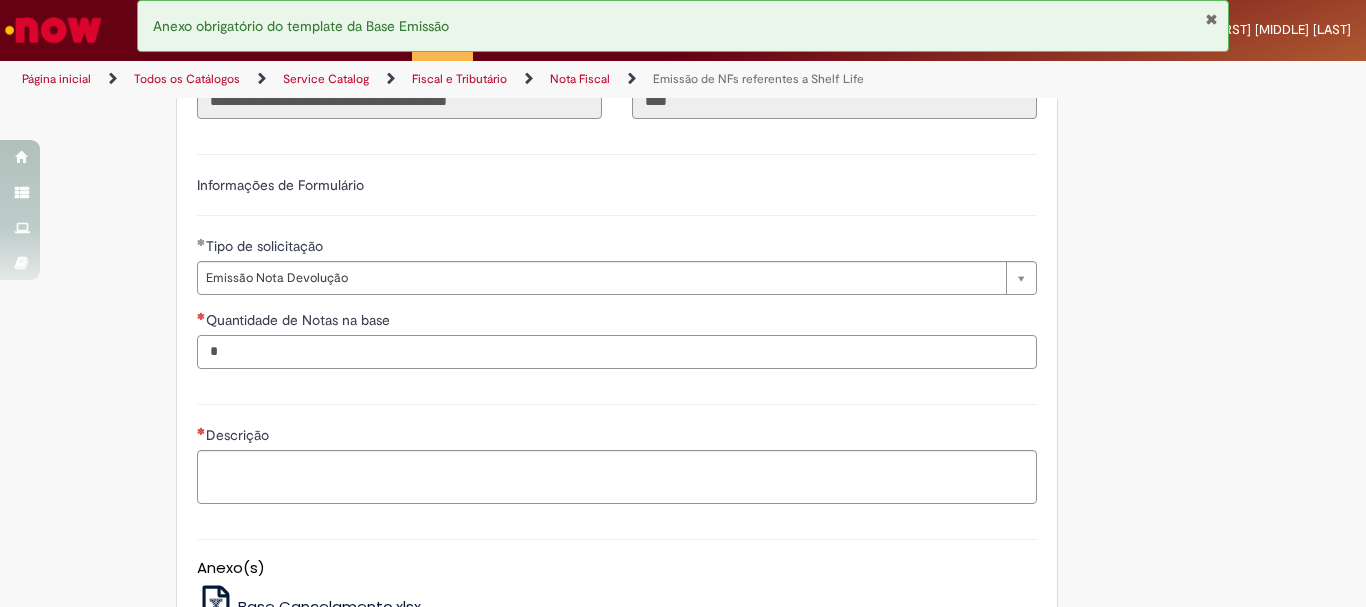 type on "*" 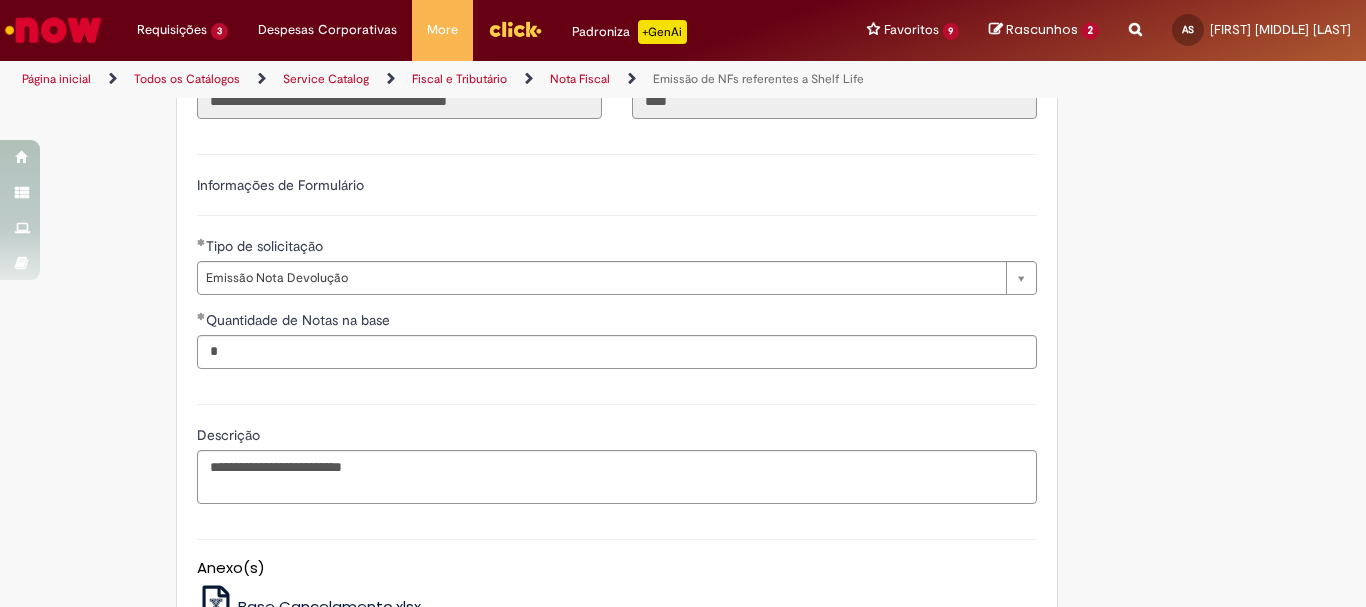 click on "Este item já está em sua lista atual. Se você tentar adicioná-lo novamente, o item atual será substituido  =)
Favor adicionar anexo.
Adicionar a Favoritos
Emissão de NFs referentes a Shelf Life
Oferta destinada a emissão de NFs por parte do Invoice referente ao projeto Shelf Life.
Nessa oferta você  poderá solicitar   as seguintes opções (Ambas relacionadas especificamente à Shelf Life):
Emissão Nota de Devolução
Cancelamento de Nota
Escrituração no Destino (Abertura restrita para time Controle – ADL)
Fluxo da Operação:
Verificar antes da abertura do chamado:
Saldo disponível em depósito CDD Produto Acabado e lote P. Recebido (Interface em 24 hrs);
Disponibilidade de NF de referência;
Não devolução após vencimento do PZC;
Disponibilidade de Frota (Acionamento de spot);
Não realizamos os atendimentos abaixo:" at bounding box center [585, -149] 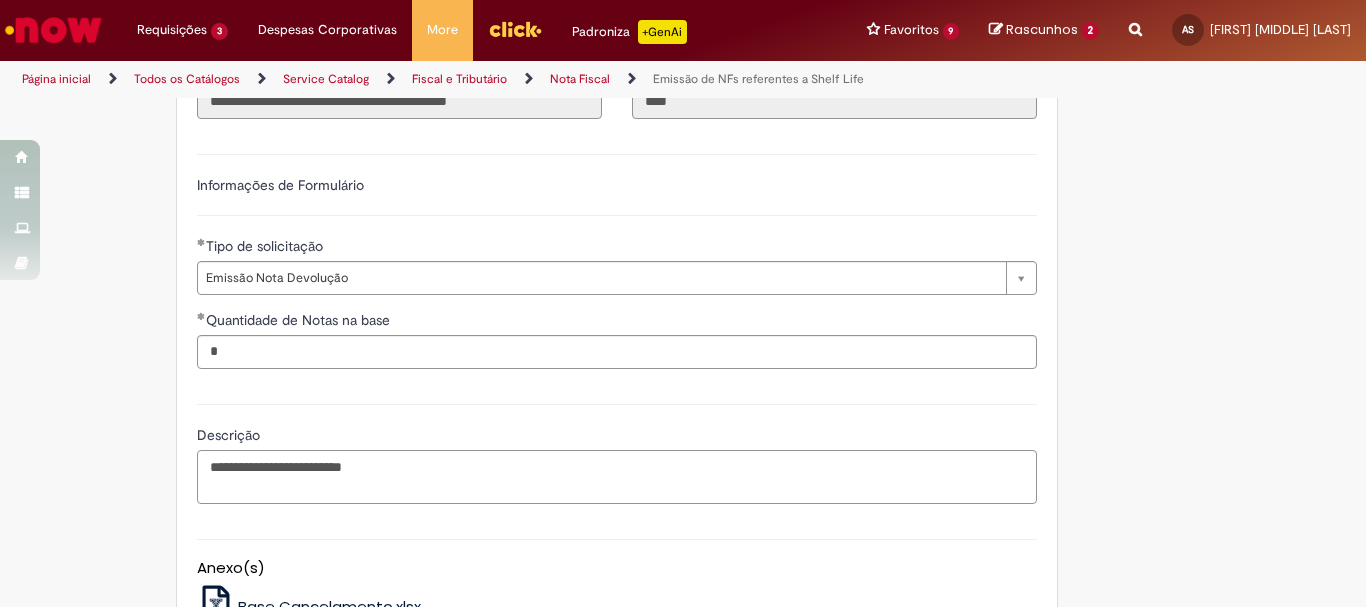 click on "**********" at bounding box center [617, 477] 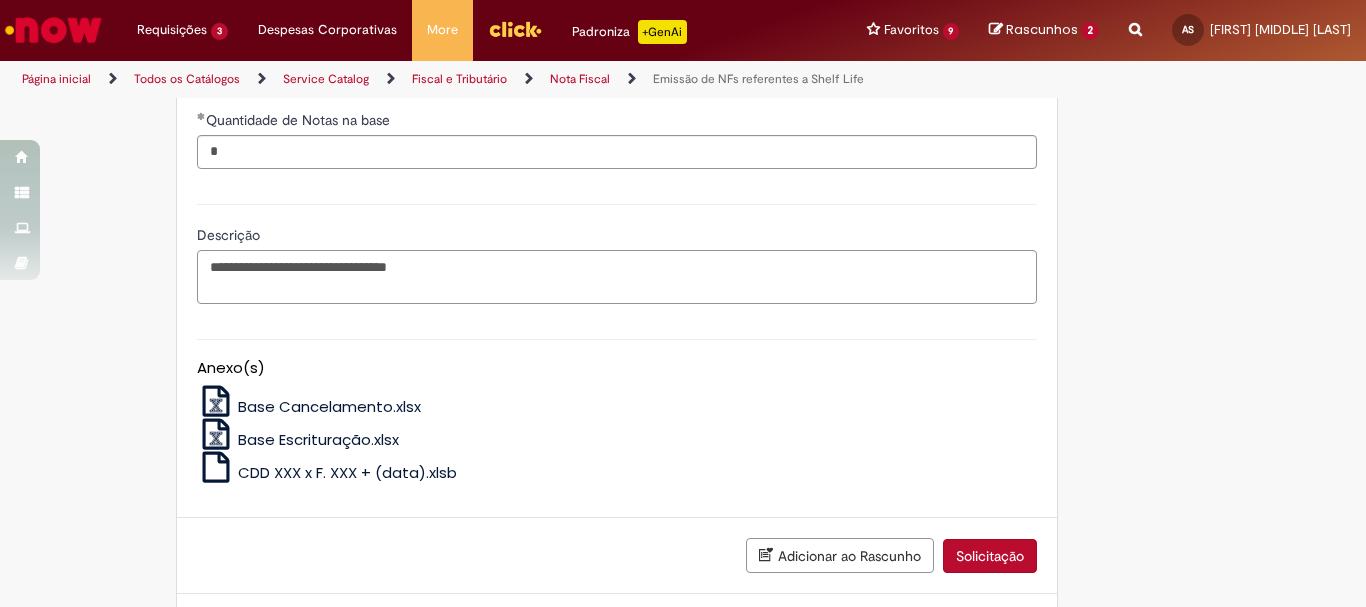 scroll, scrollTop: 1607, scrollLeft: 0, axis: vertical 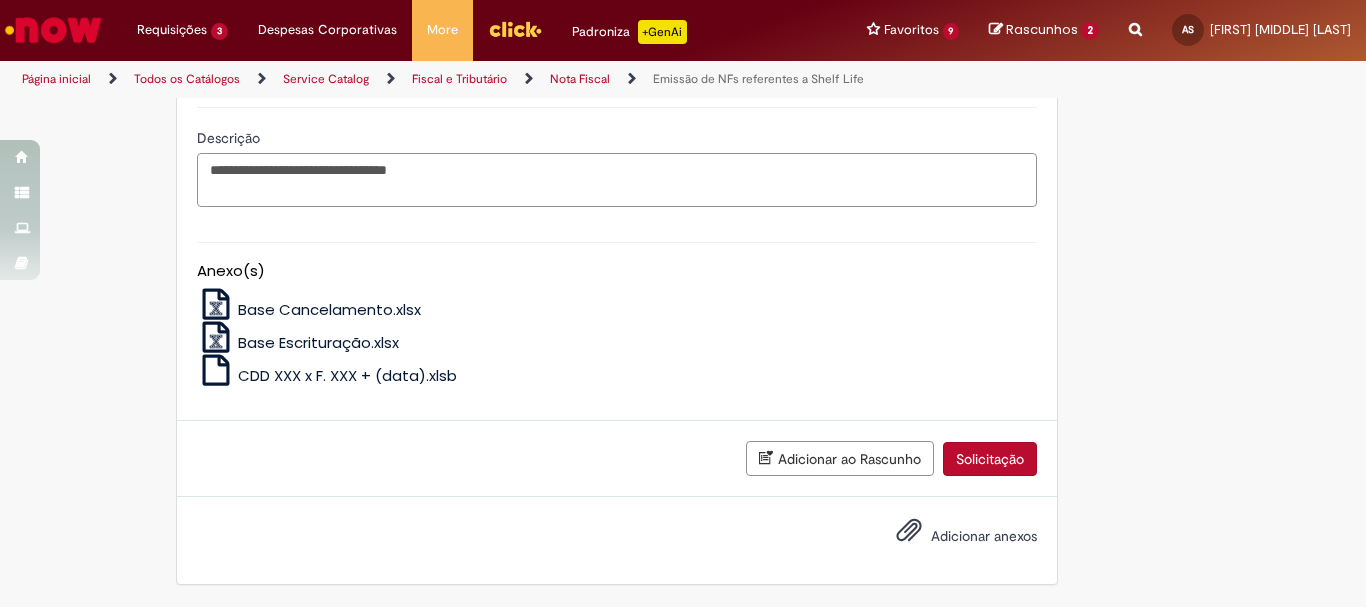 type on "**********" 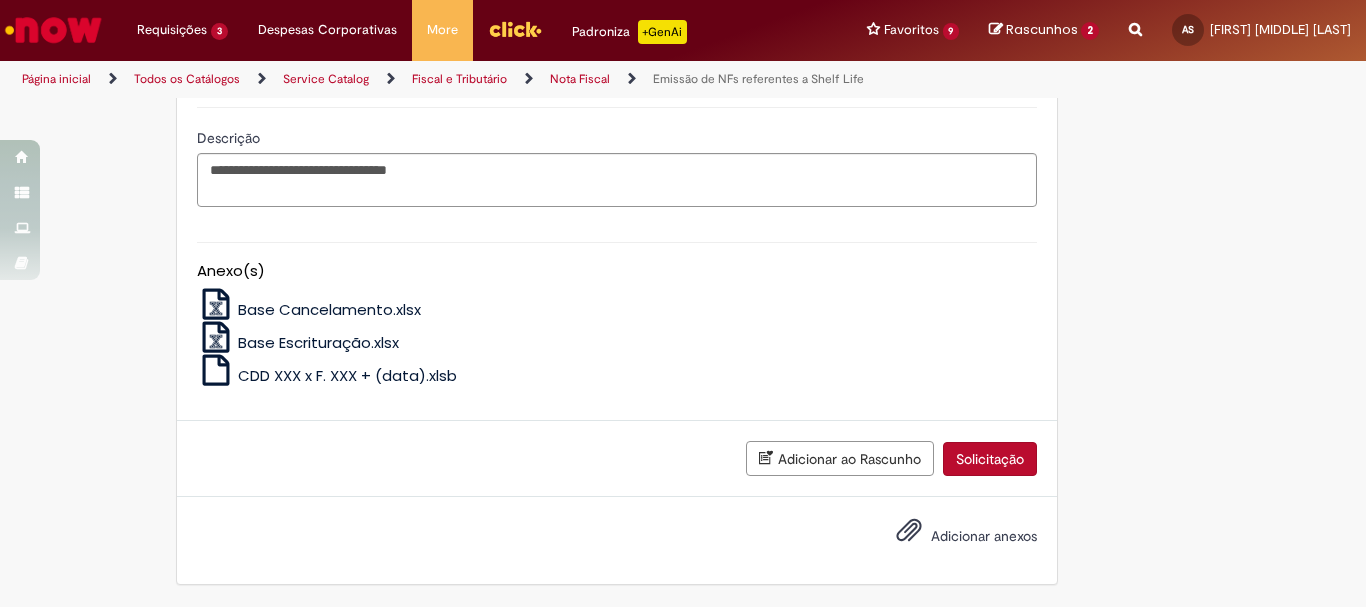 click on "Adicionar anexos" at bounding box center (952, 537) 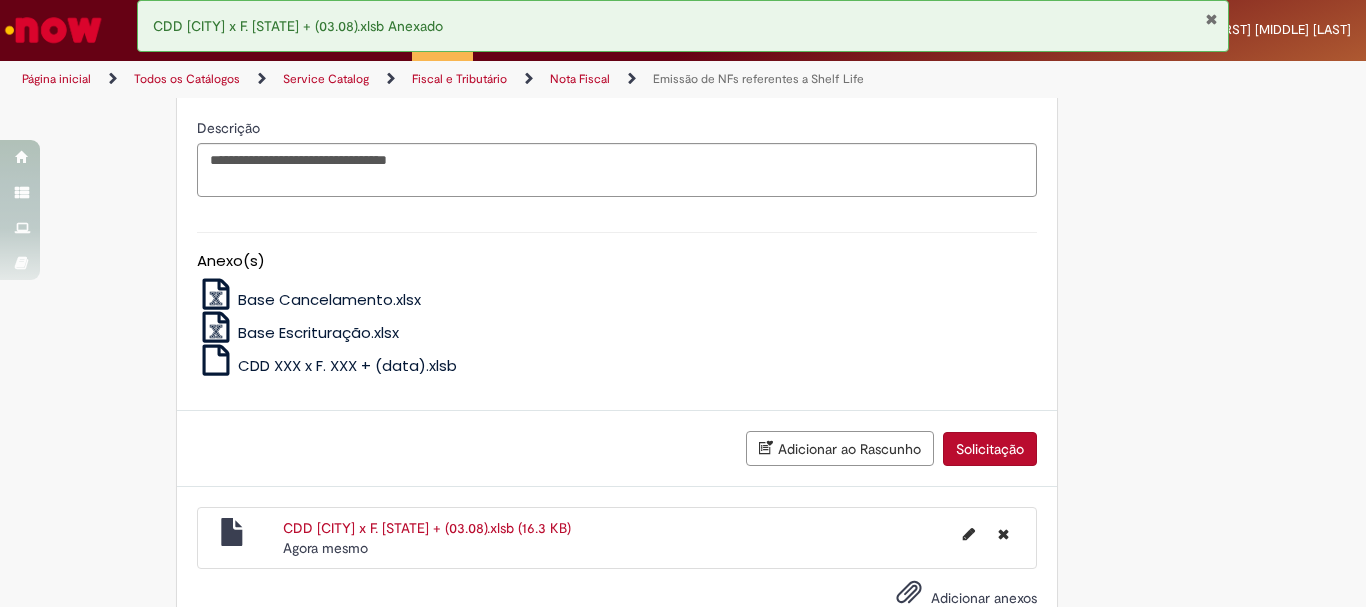 click on "Solicitação" at bounding box center (990, 449) 